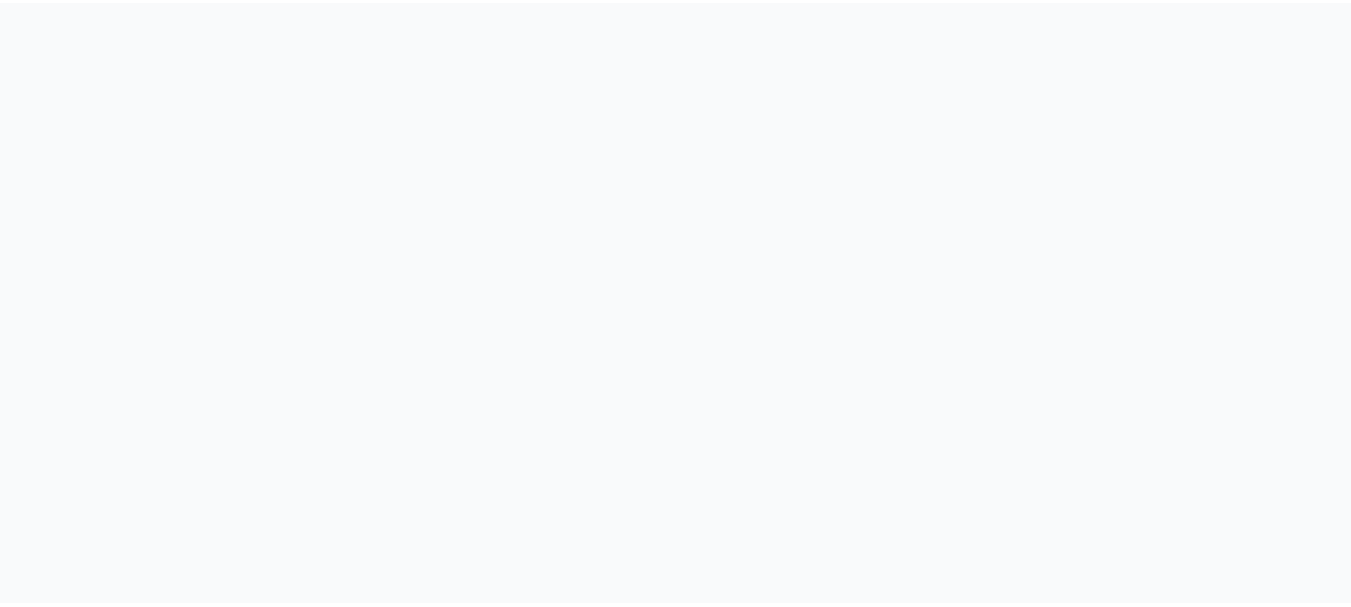 scroll, scrollTop: 0, scrollLeft: 0, axis: both 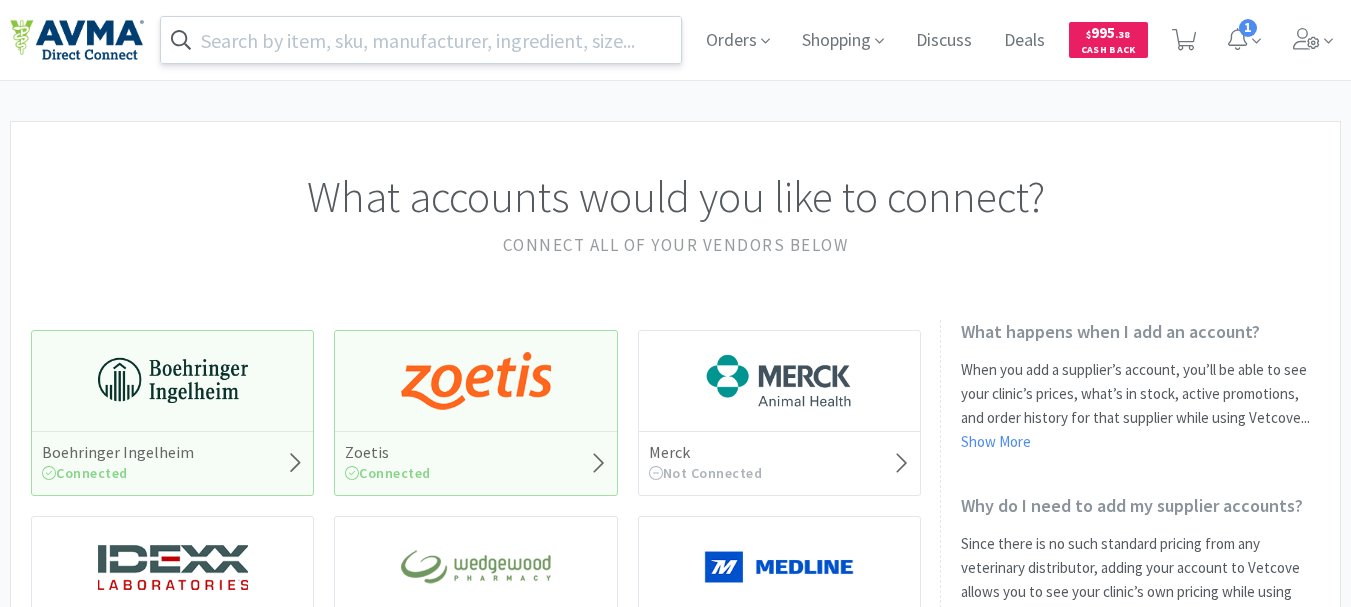 click at bounding box center (421, 40) 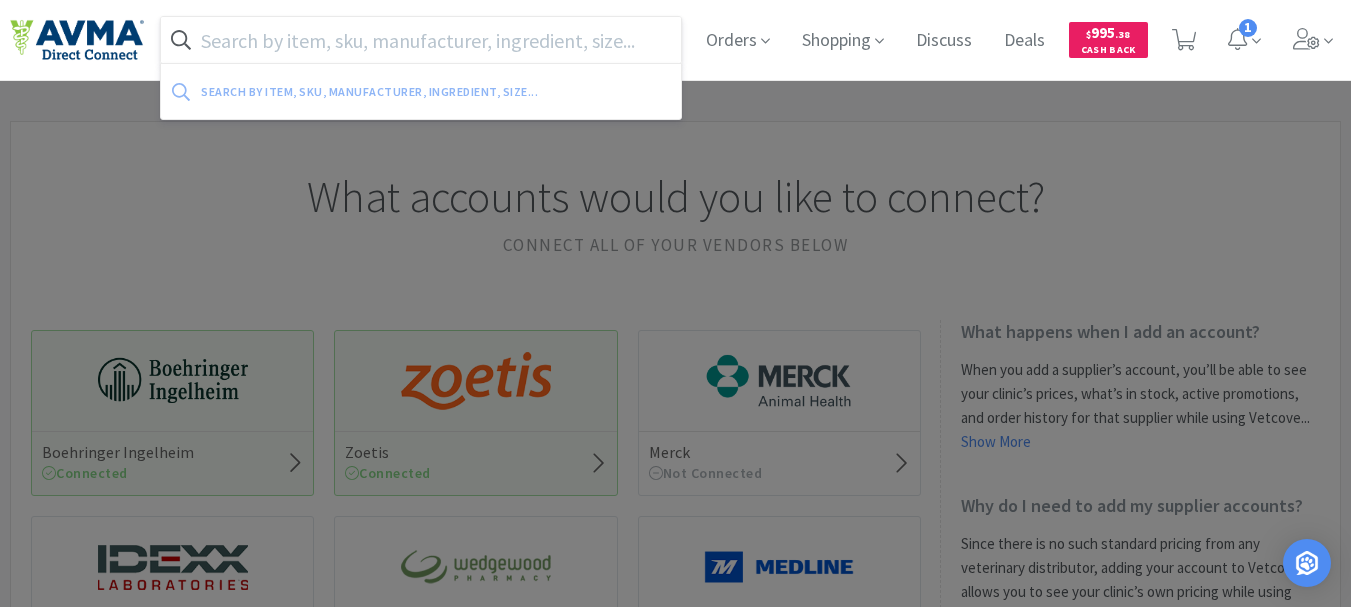 paste on "095352" 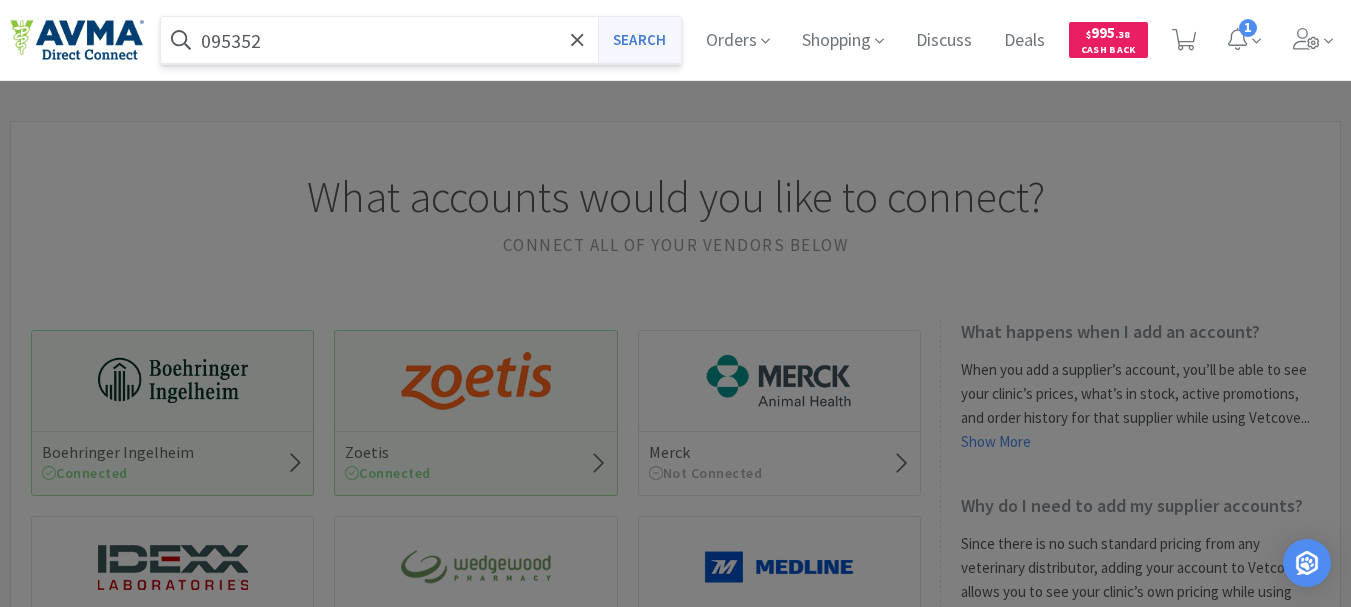type on "095352" 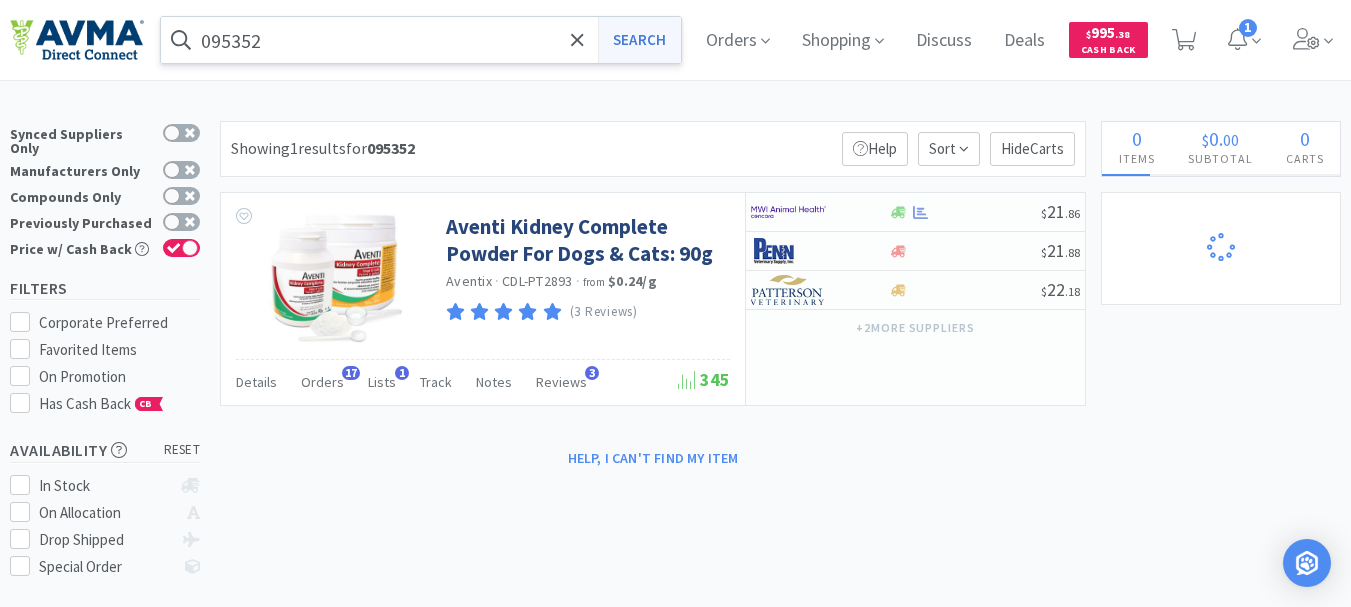 select on "1" 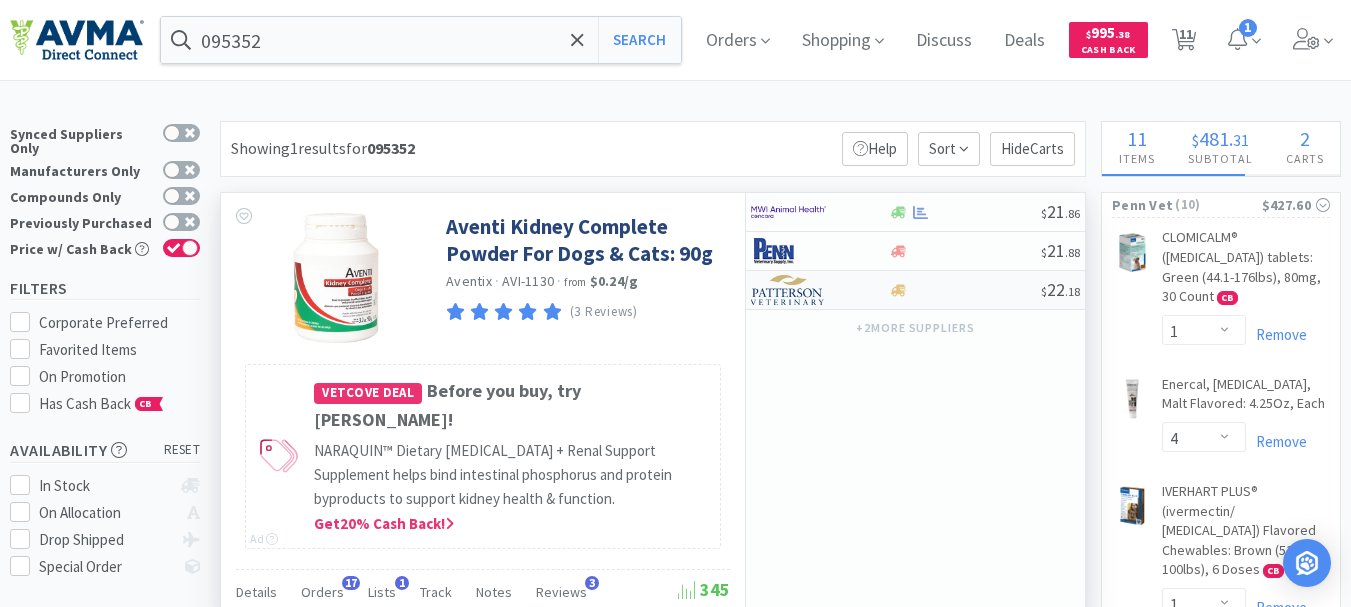 select on "1" 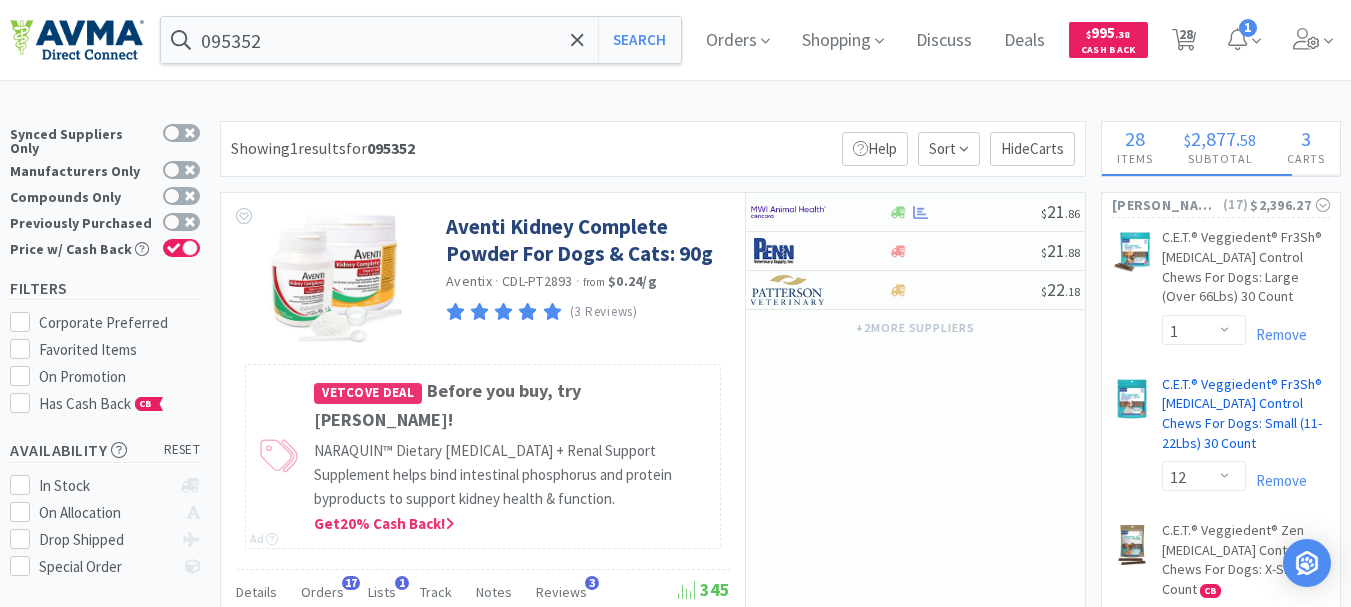 select on "1" 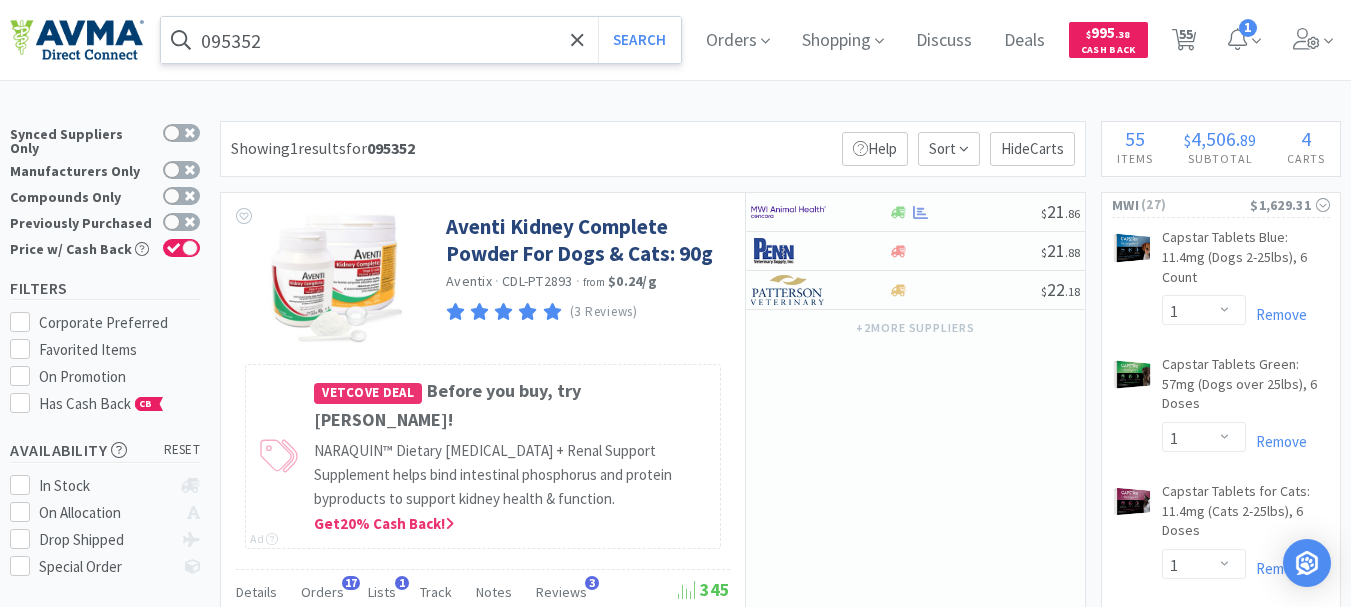 click on "095352" at bounding box center [421, 40] 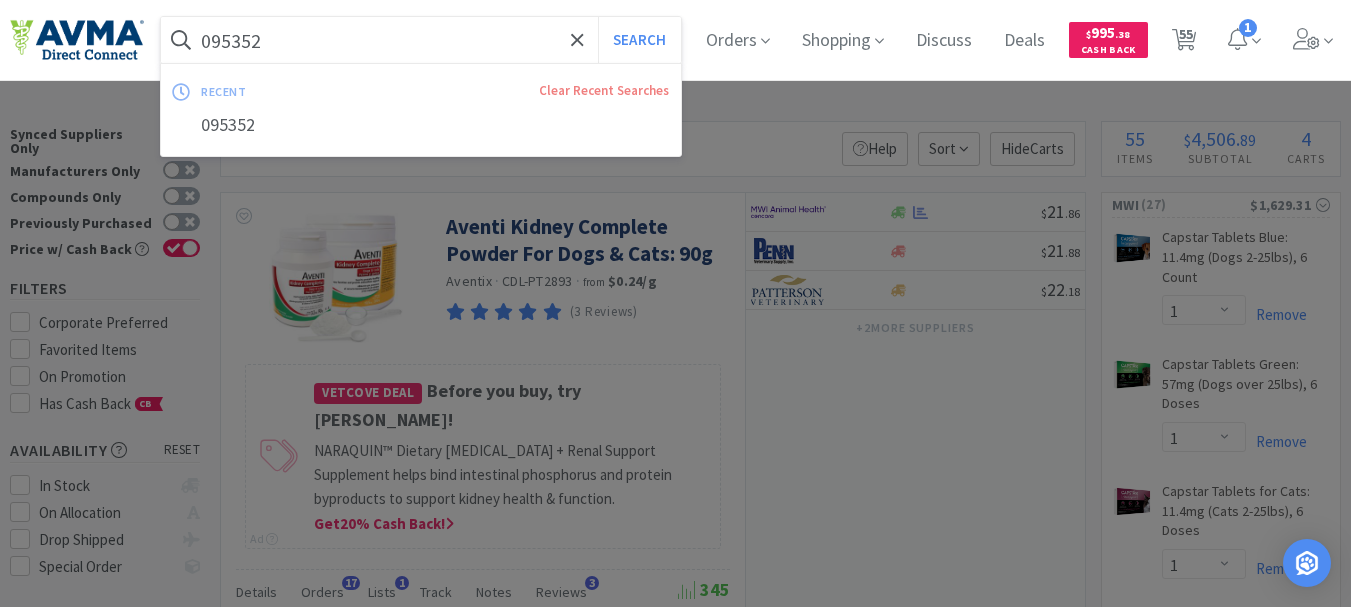 paste on "78541773" 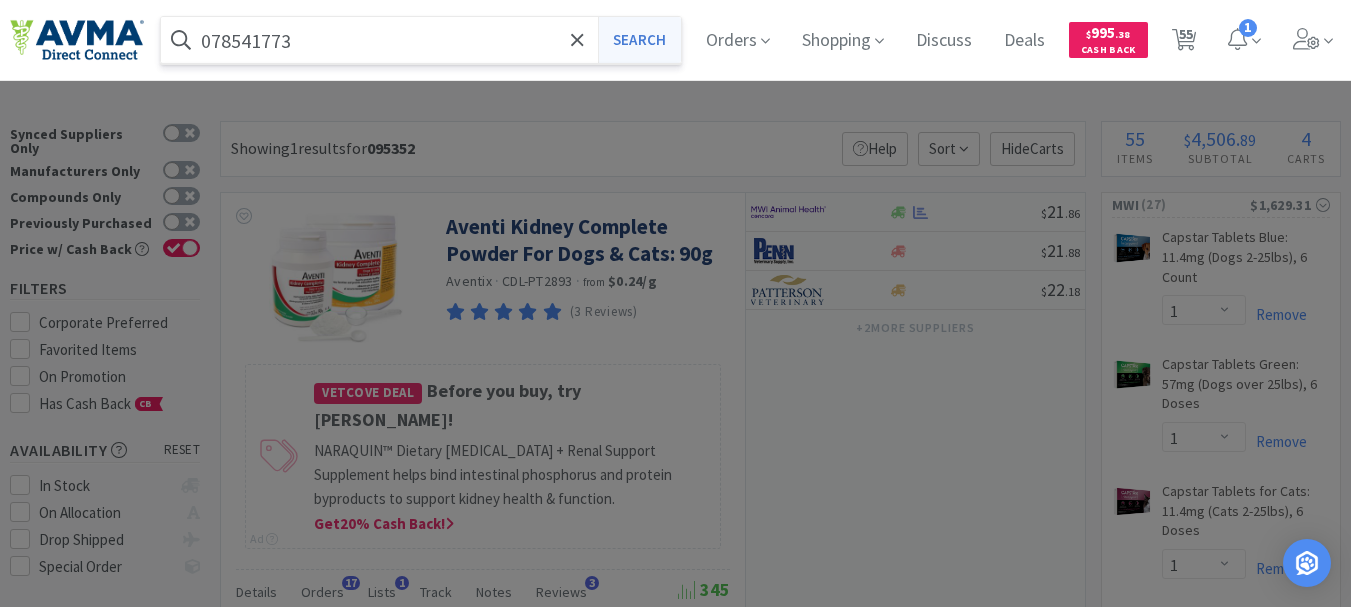 type on "078541773" 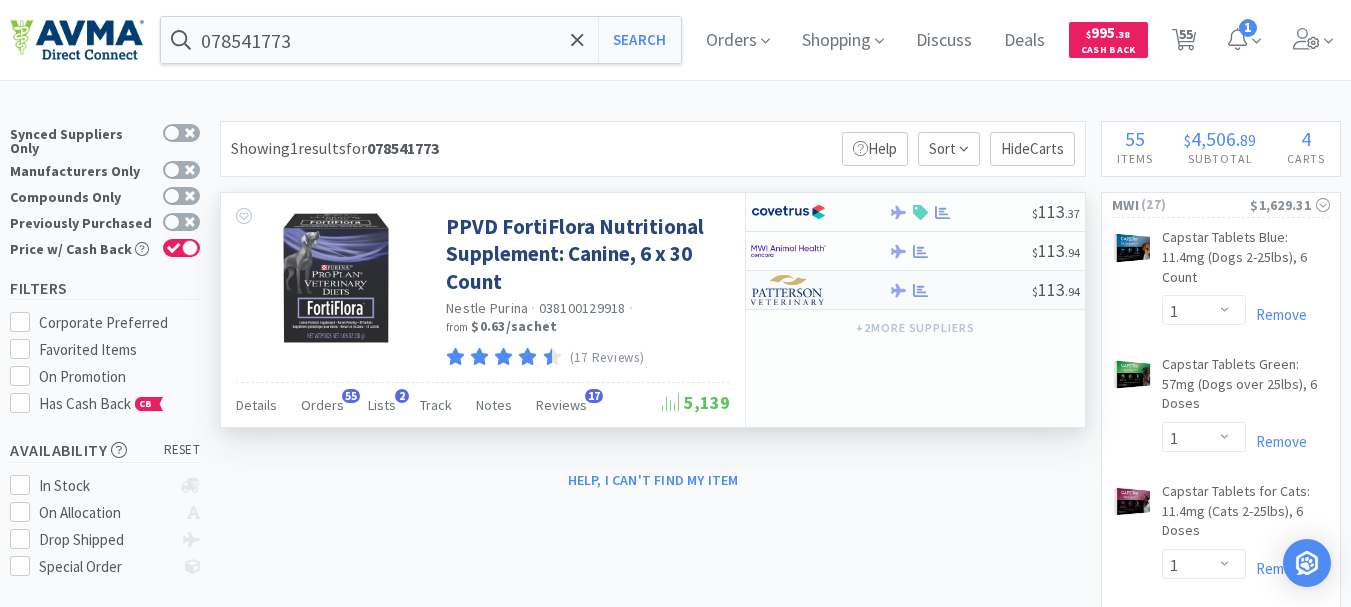 click at bounding box center (788, 290) 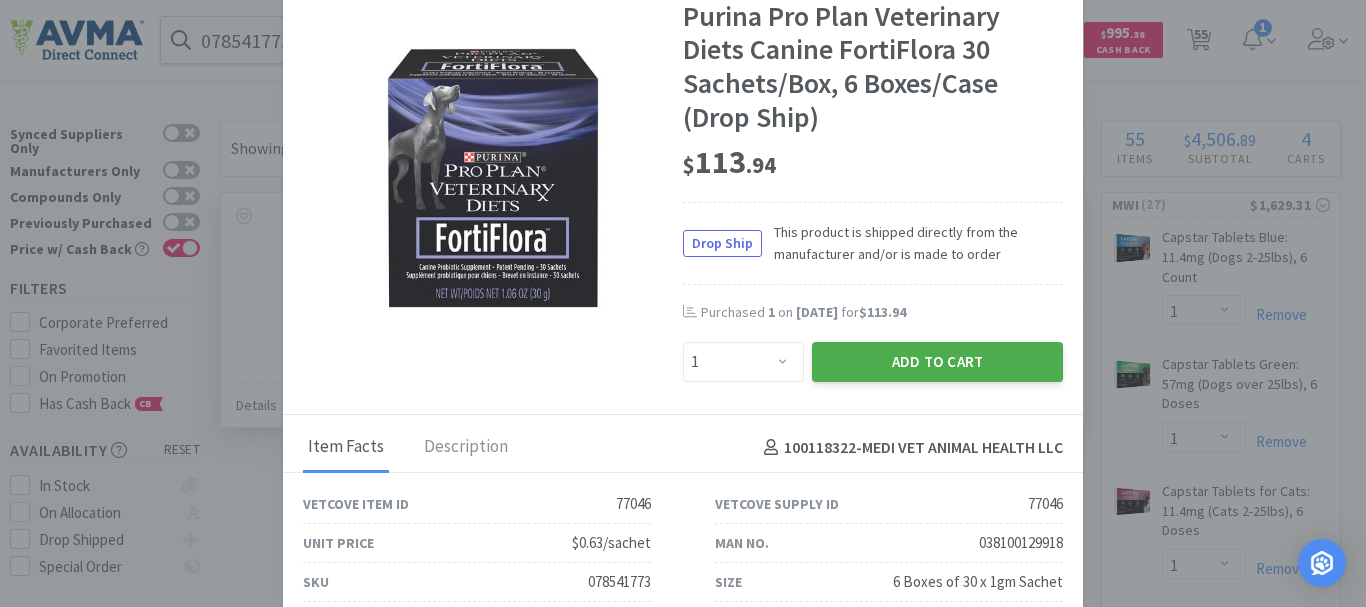 click on "Add to Cart" at bounding box center [937, 362] 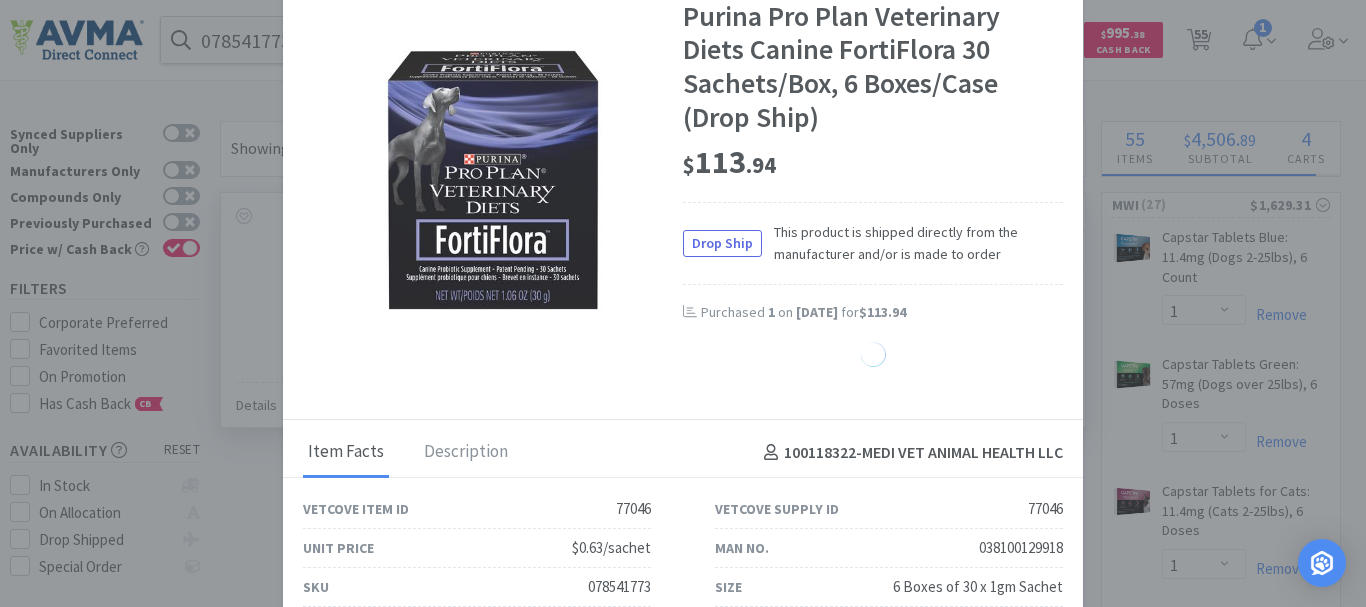 select on "1" 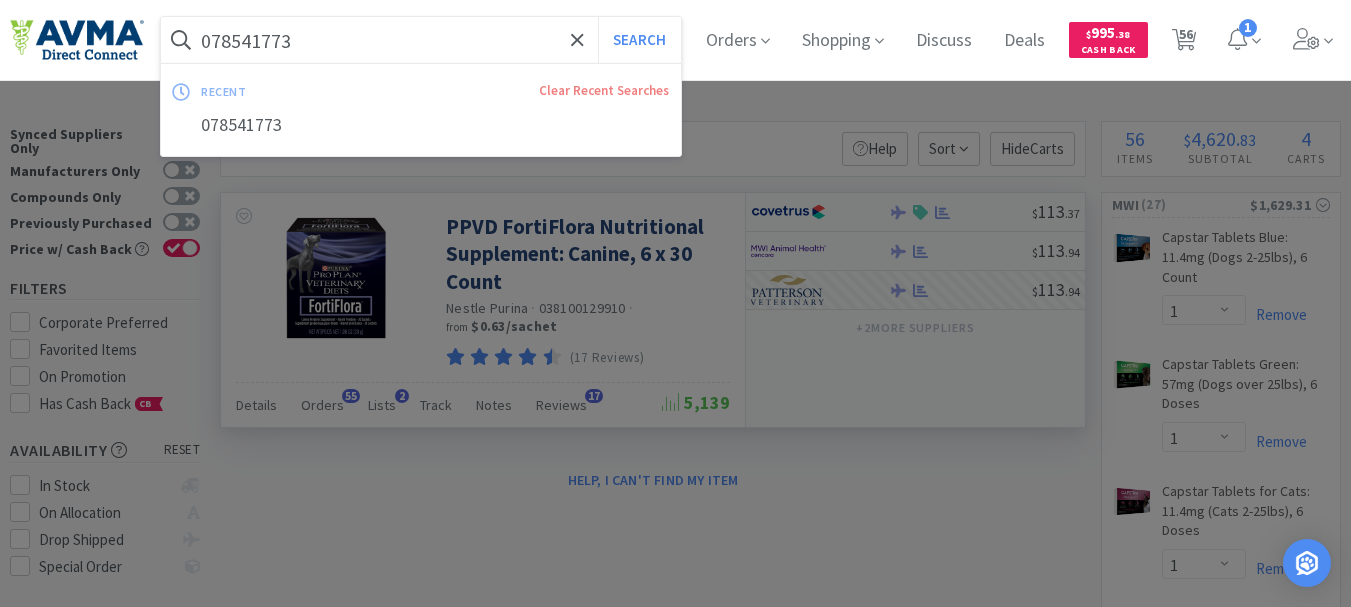 click on "078541773" at bounding box center [421, 40] 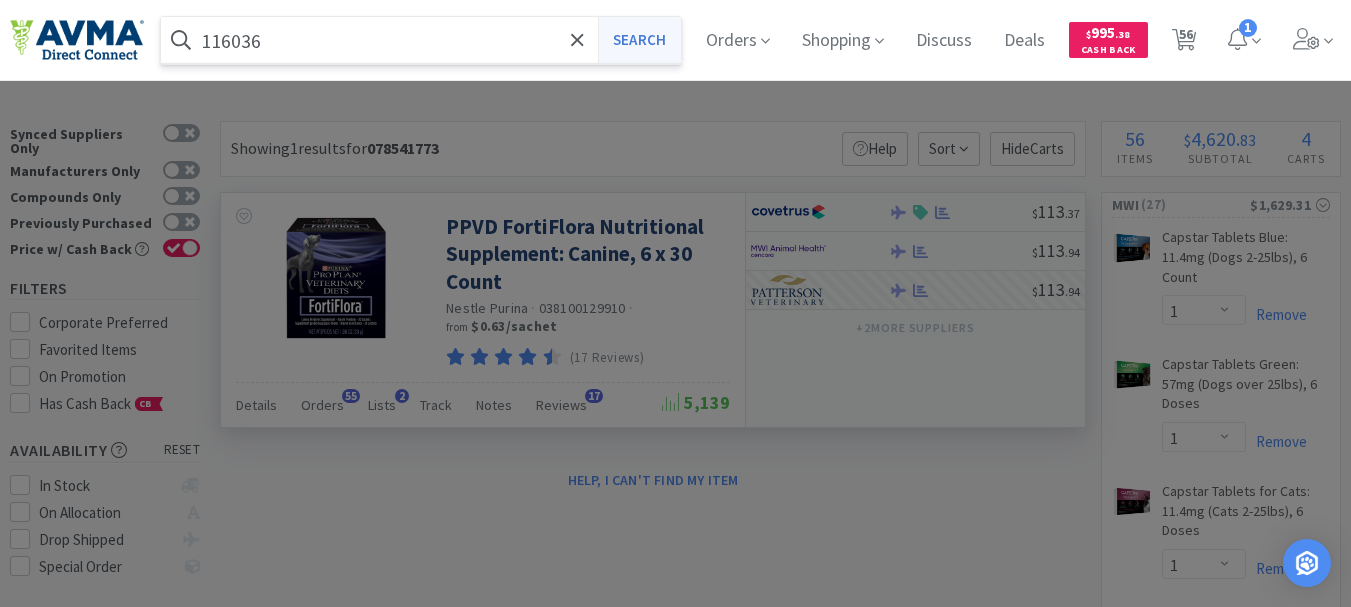 click on "Search" at bounding box center [639, 40] 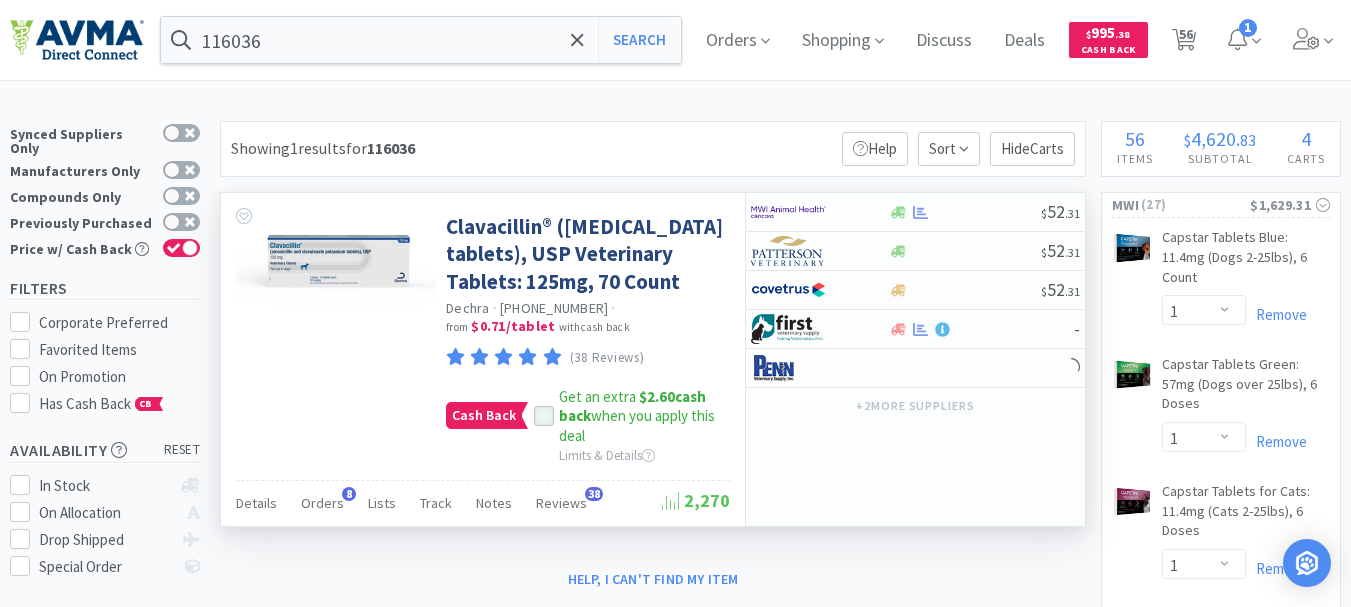 click 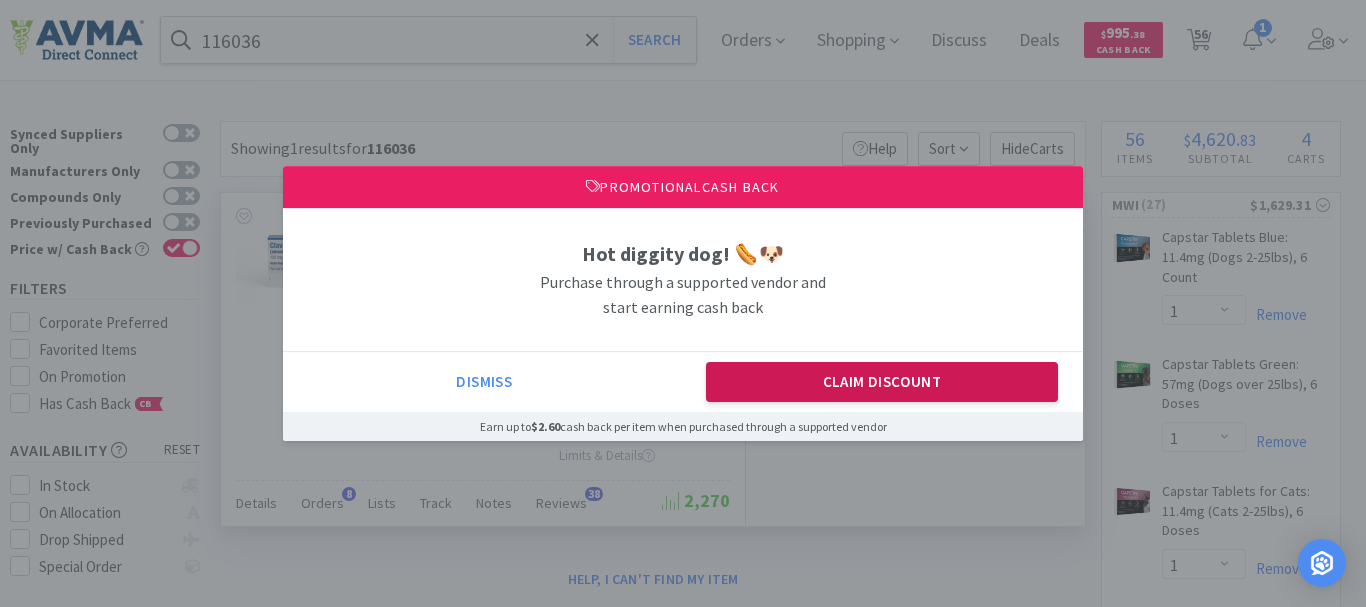 click on "Claim Discount" at bounding box center (882, 382) 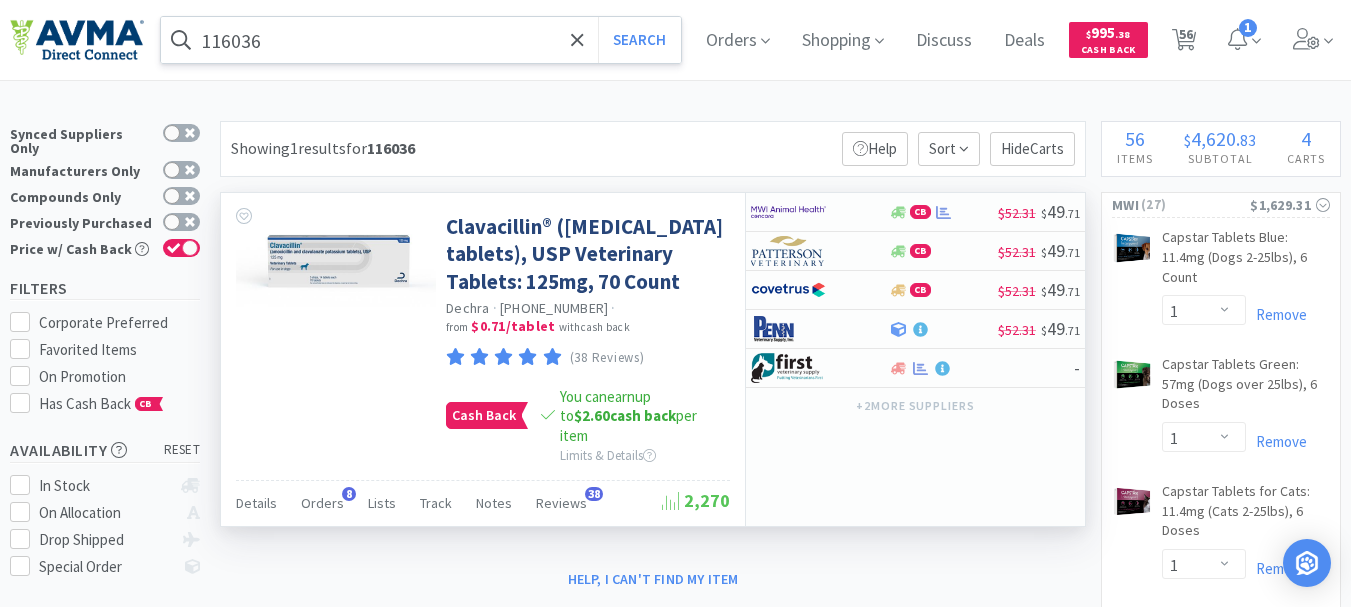 click on "116036" at bounding box center [421, 40] 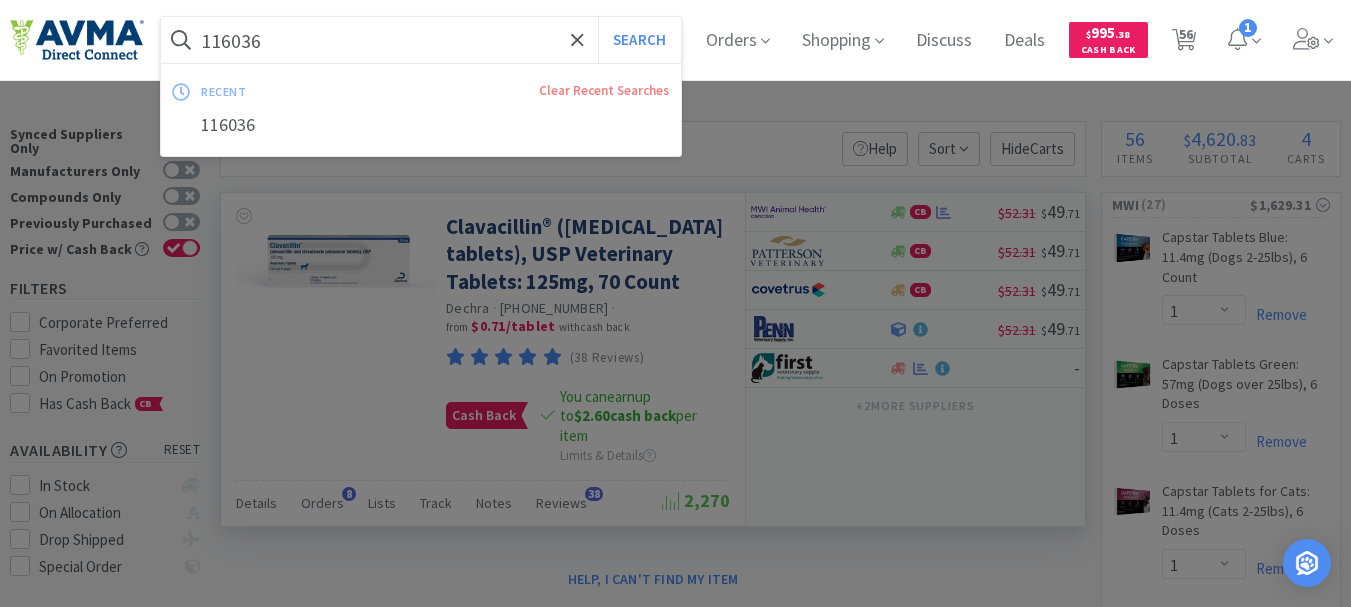 paste on "066121" 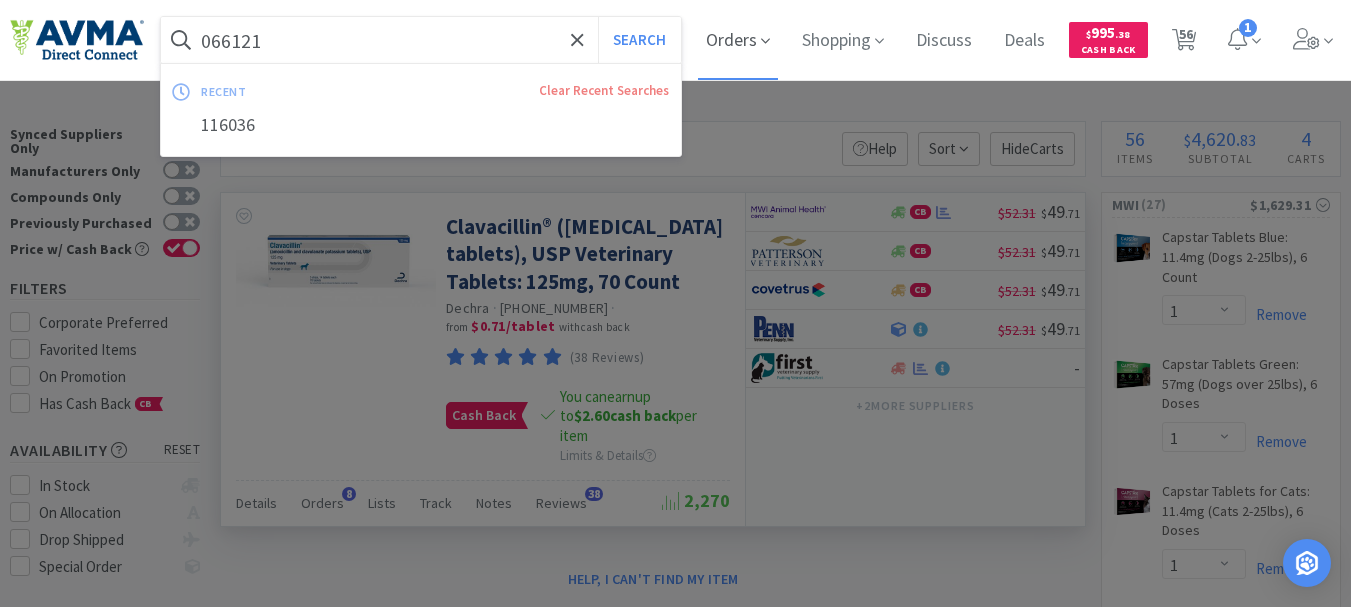 type on "066121" 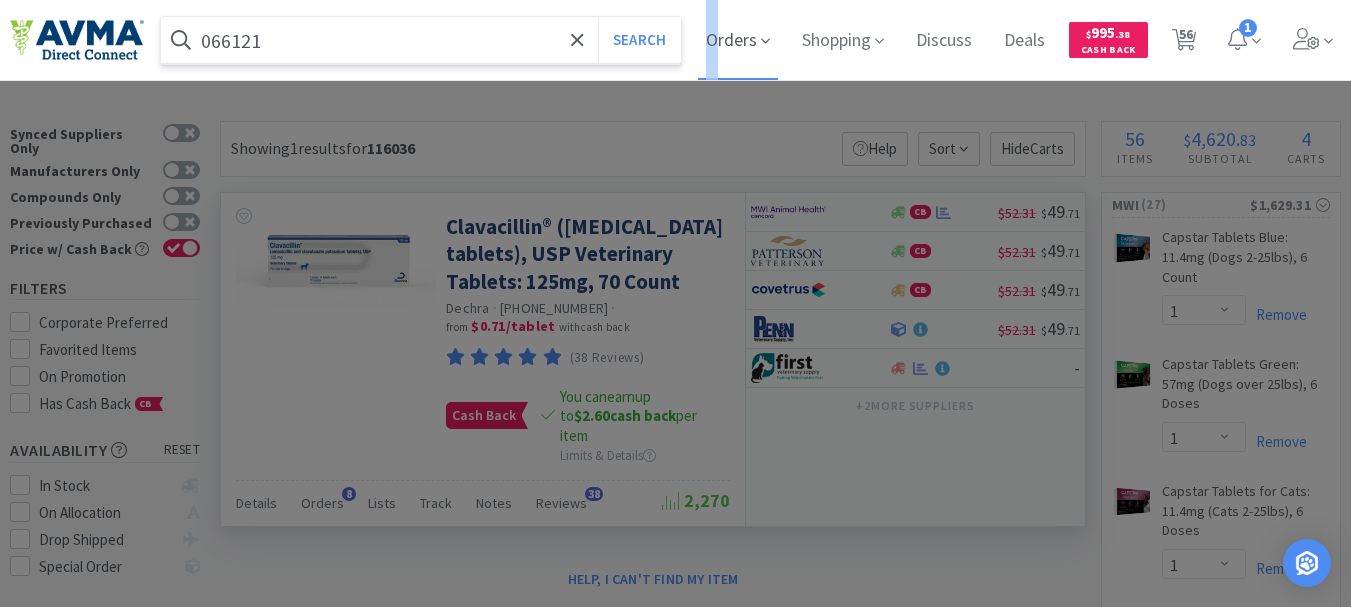 click on "066121 Search Orders Shopping Discuss Discuss Deals Deals $ 995 . 38 Cash Back 56 56 1" at bounding box center [675, 40] 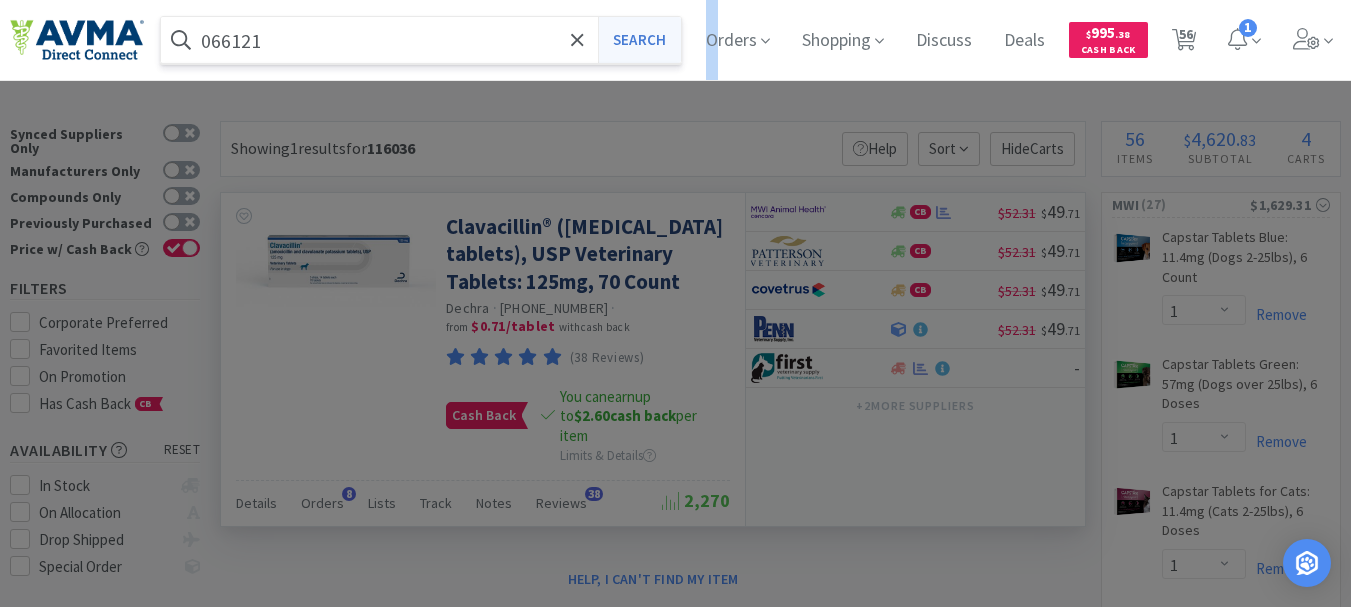 click on "Search" at bounding box center (639, 40) 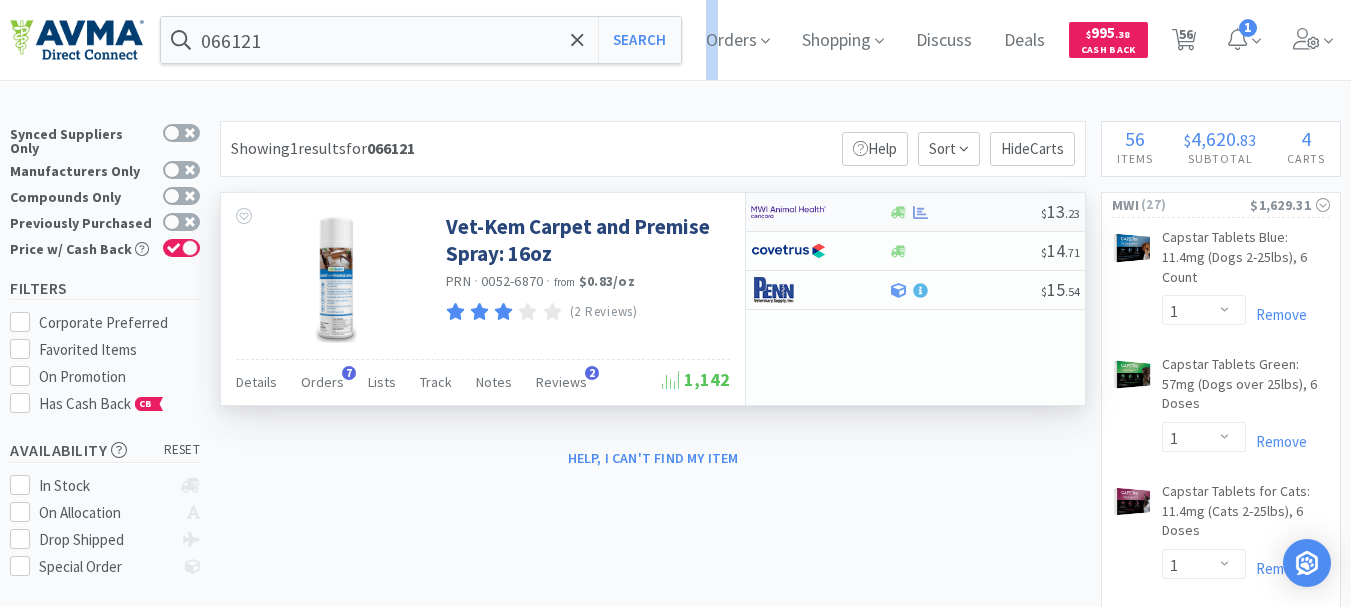 click at bounding box center (788, 212) 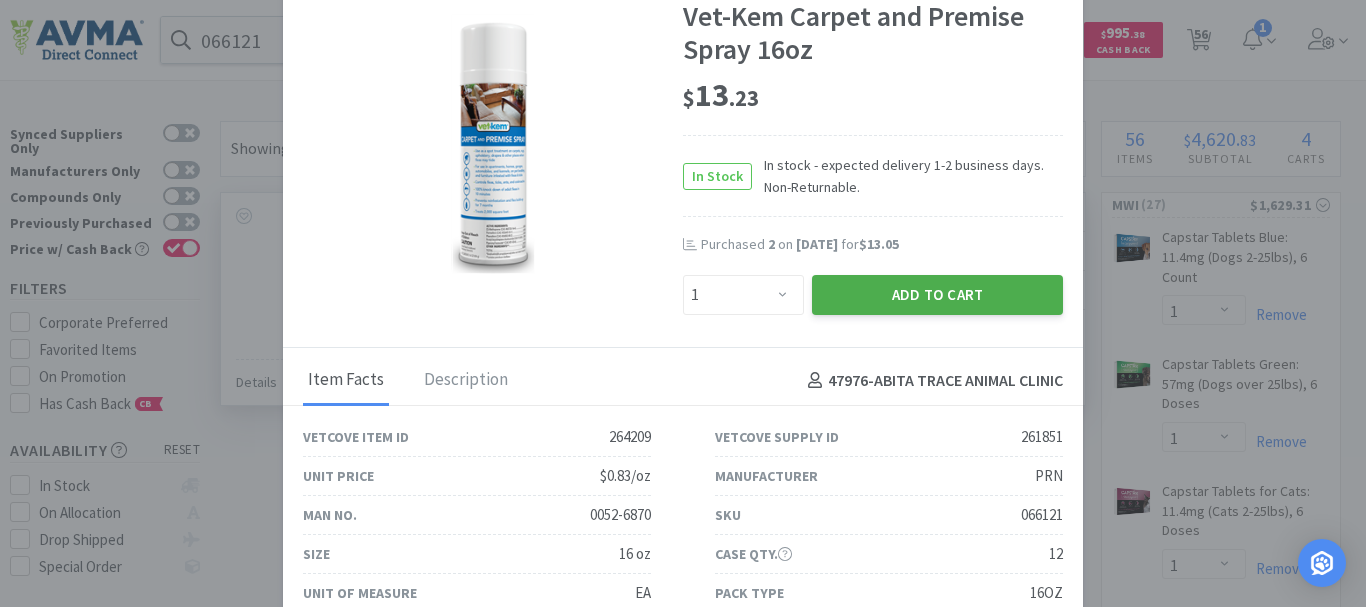 click on "Add to Cart" at bounding box center [937, 295] 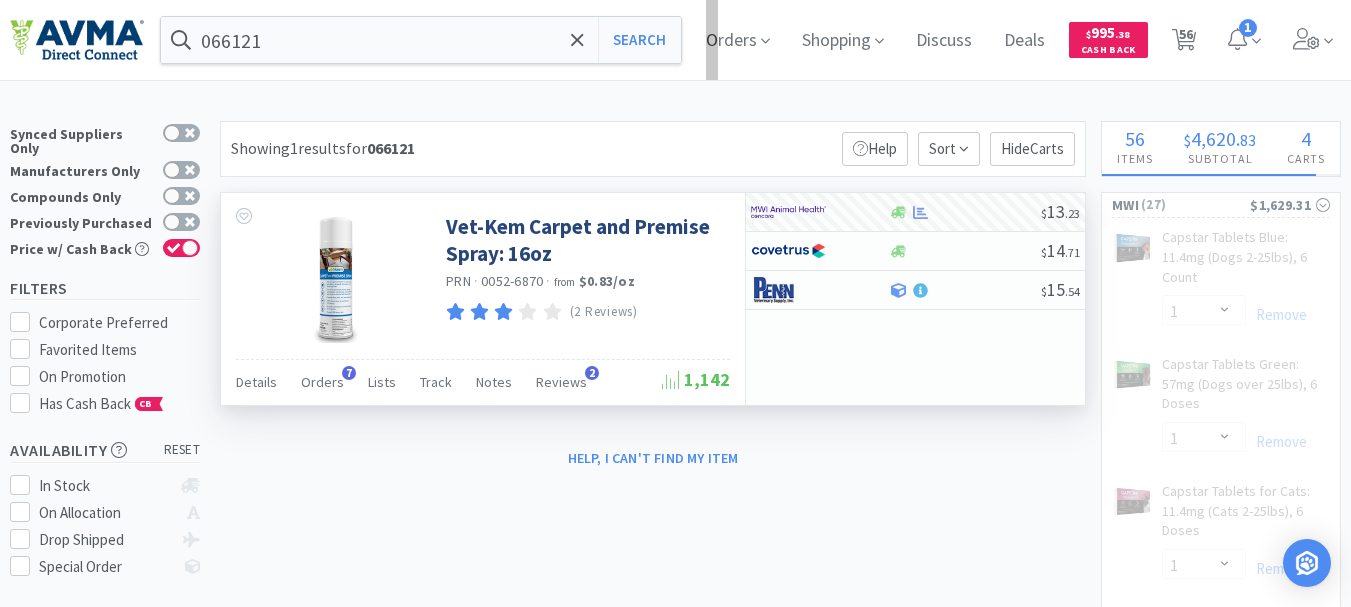 select on "1" 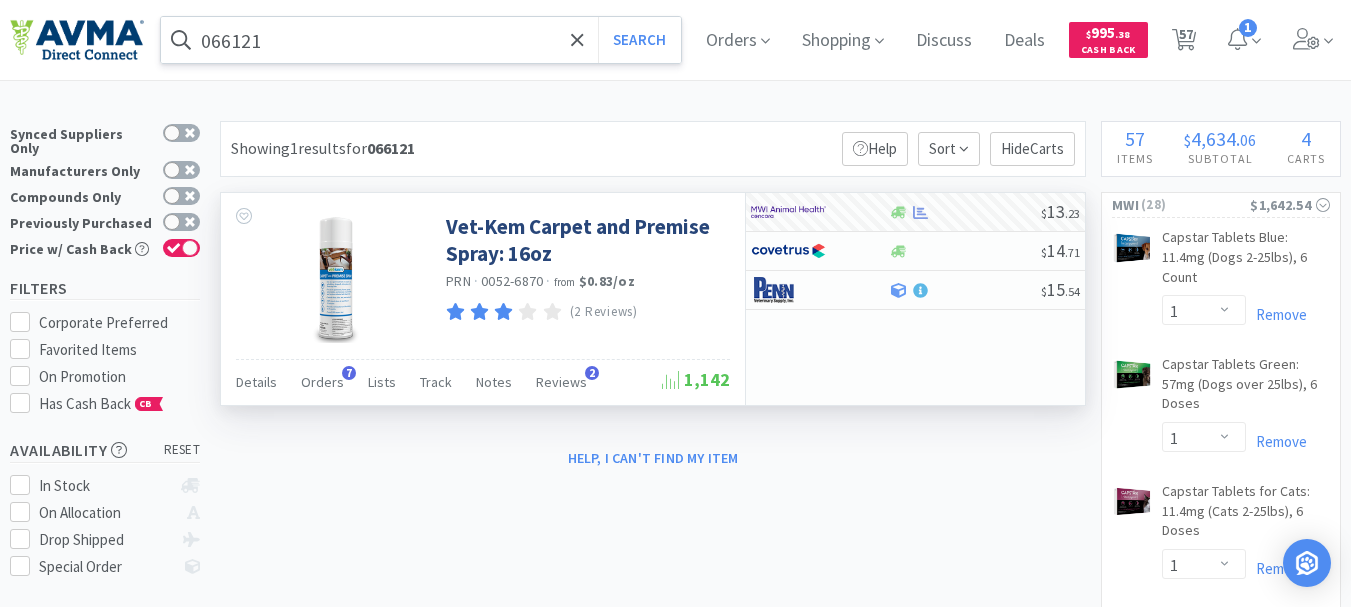 click on "066121" at bounding box center (421, 40) 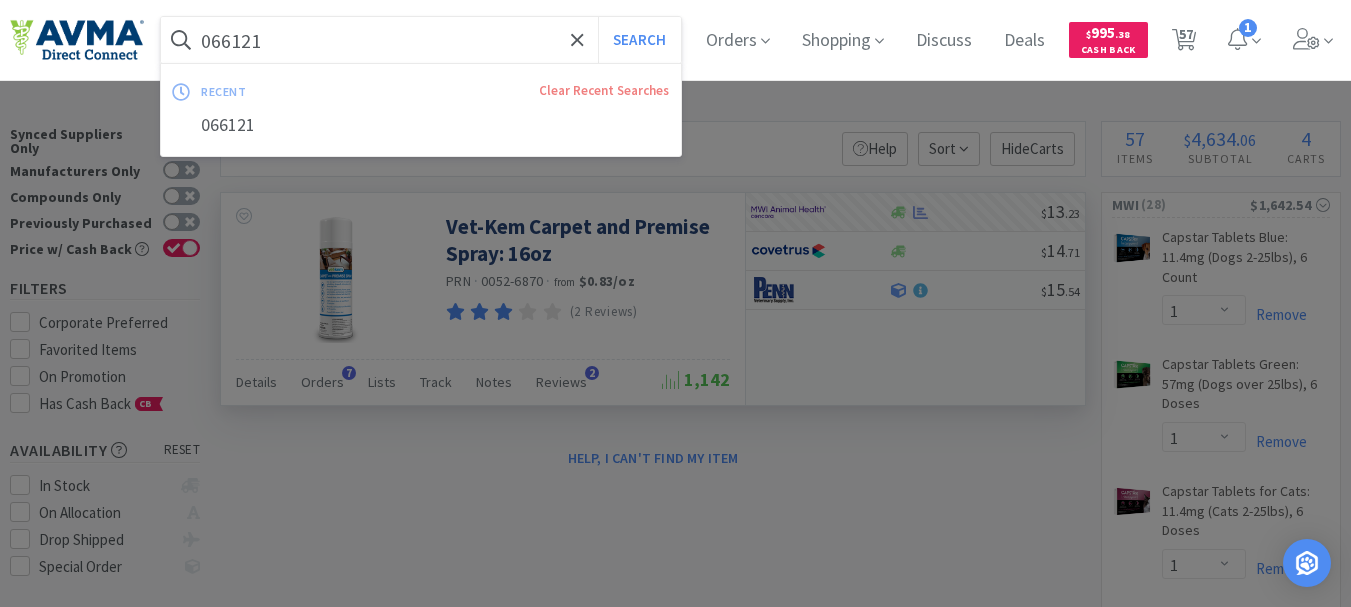 paste on "10134" 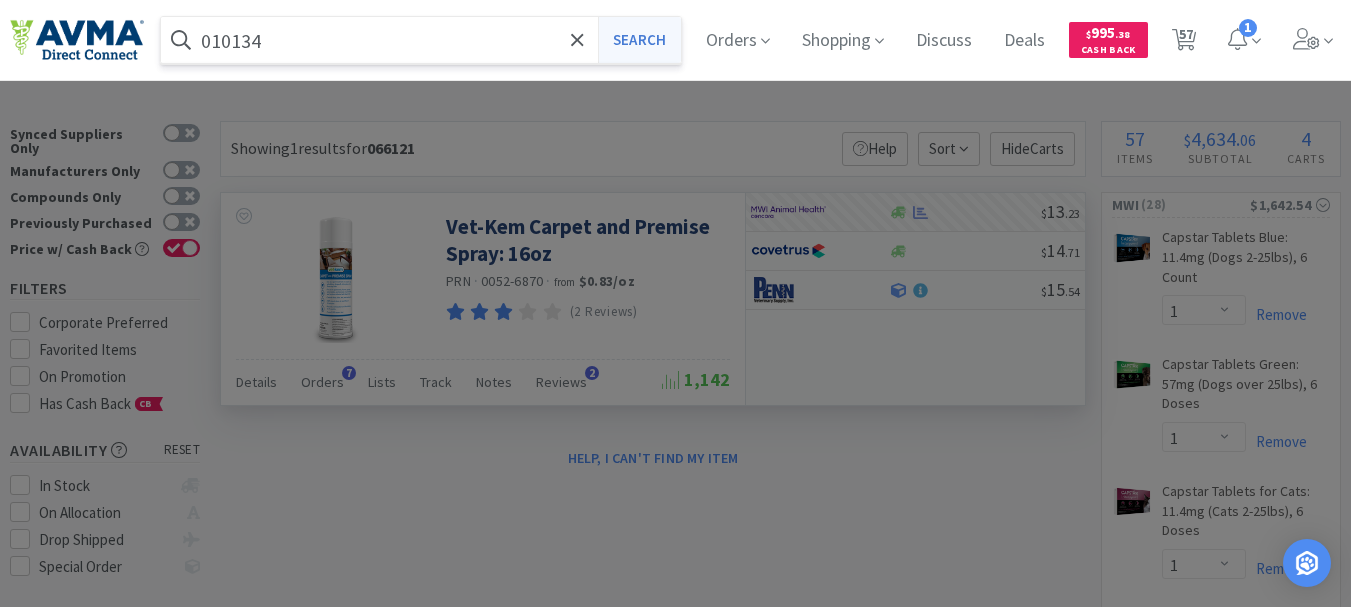 click on "Search" at bounding box center [639, 40] 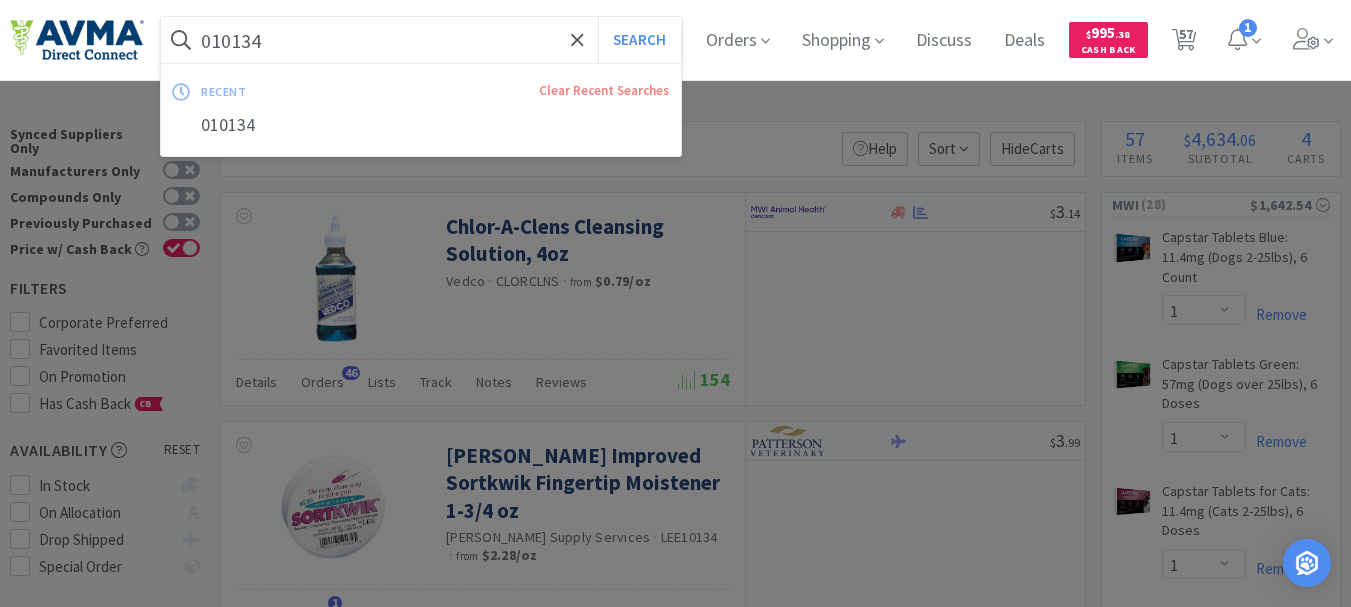 click on "010134" at bounding box center [421, 40] 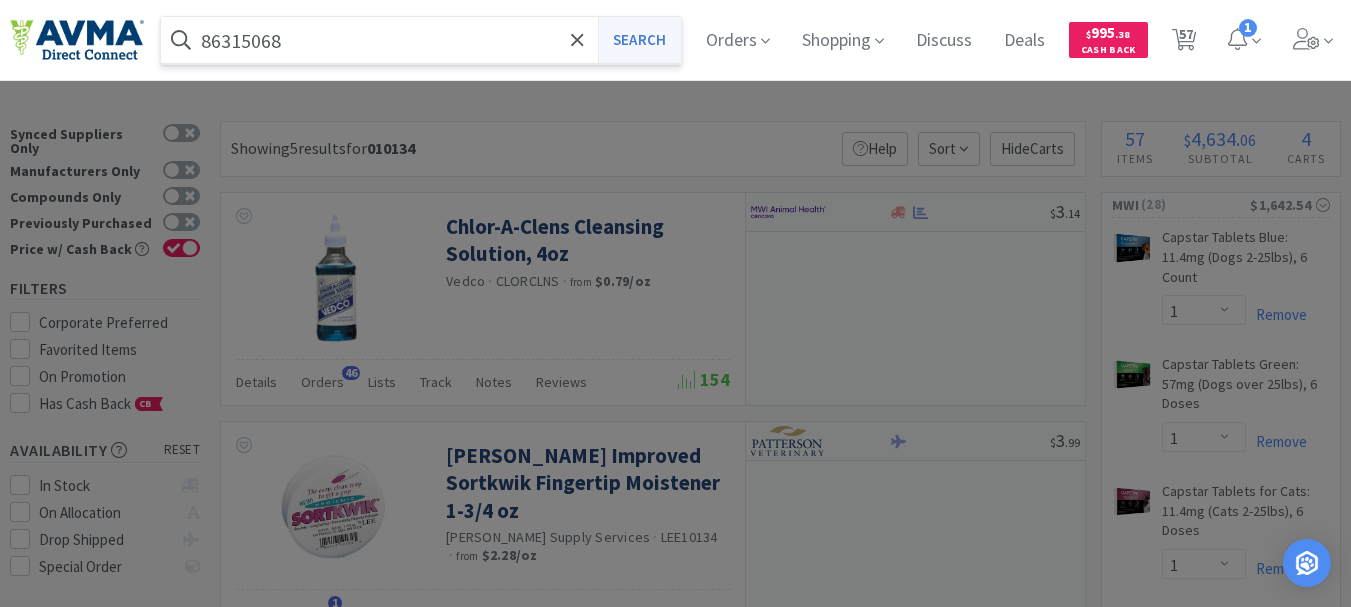 click on "Search" at bounding box center [639, 40] 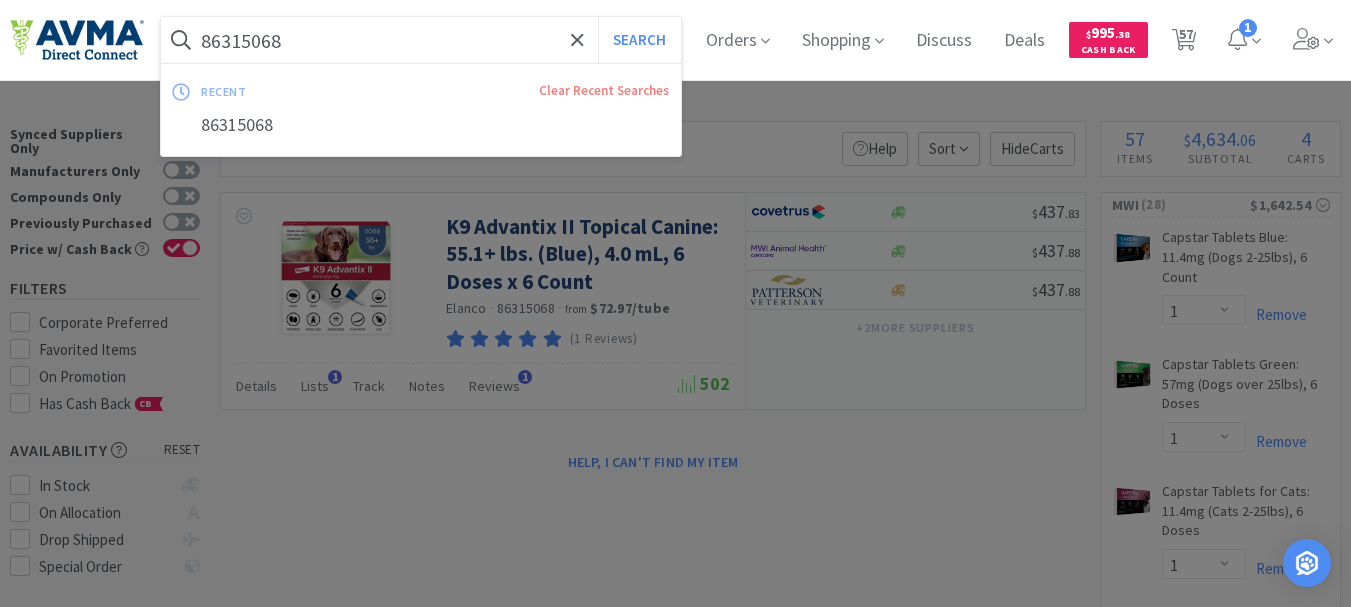 click on "86315068" at bounding box center [421, 40] 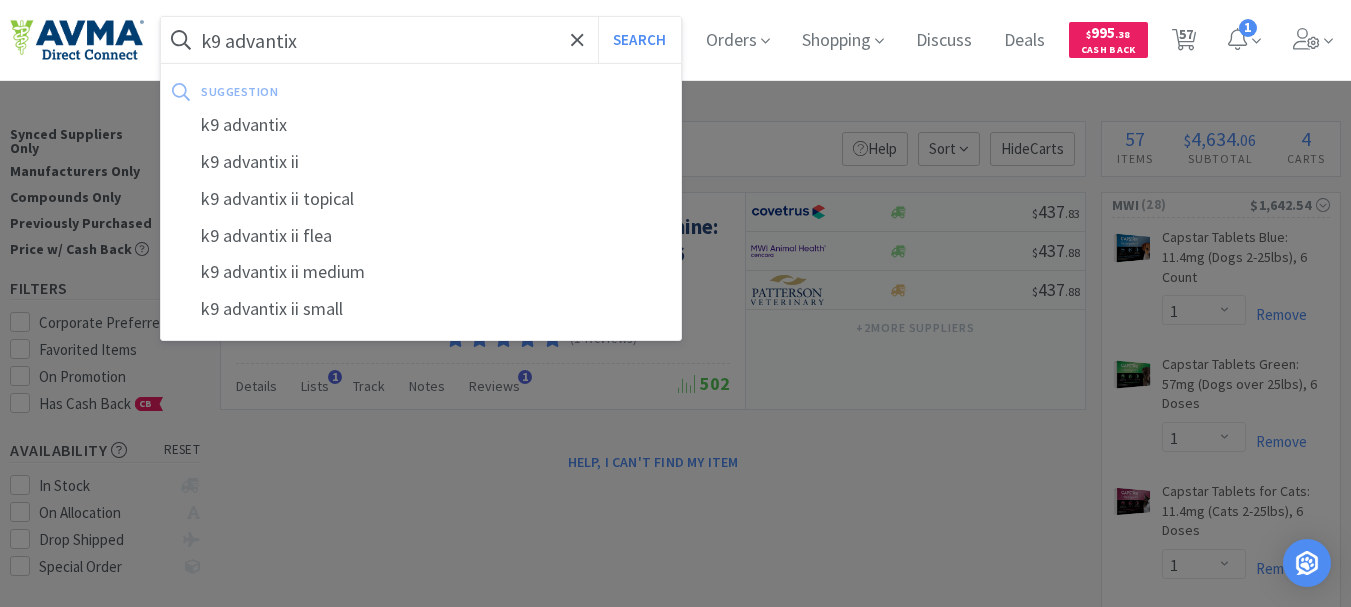 type on "k9 advantix" 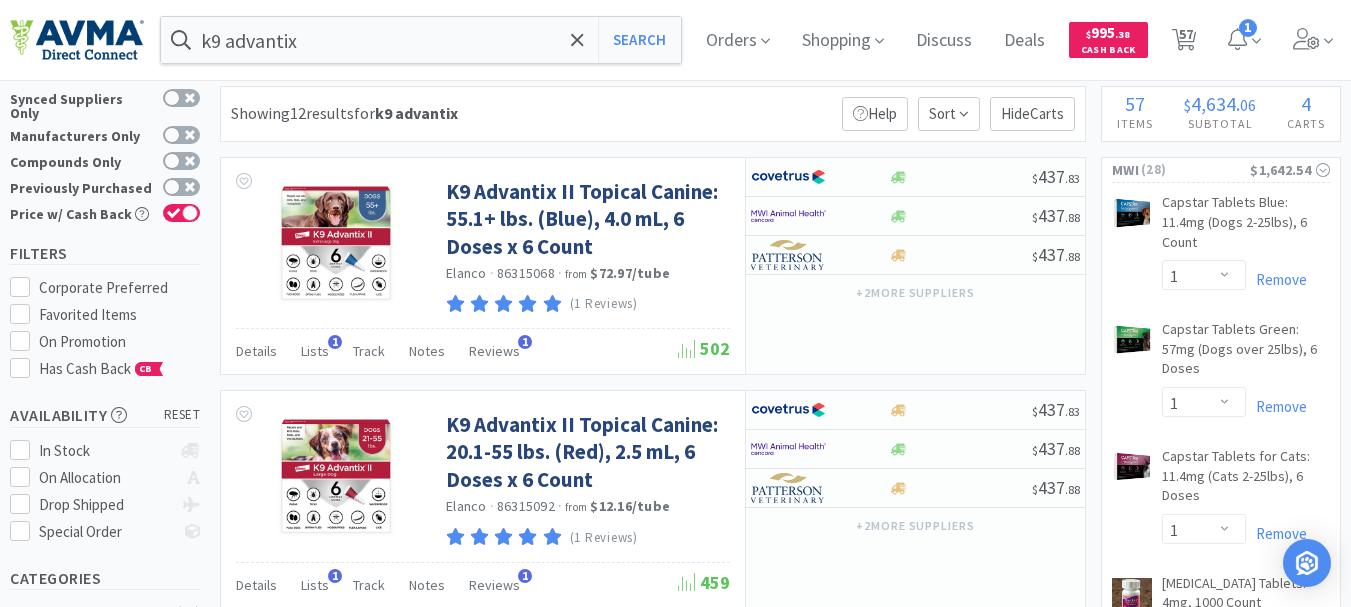 scroll, scrollTop: 0, scrollLeft: 0, axis: both 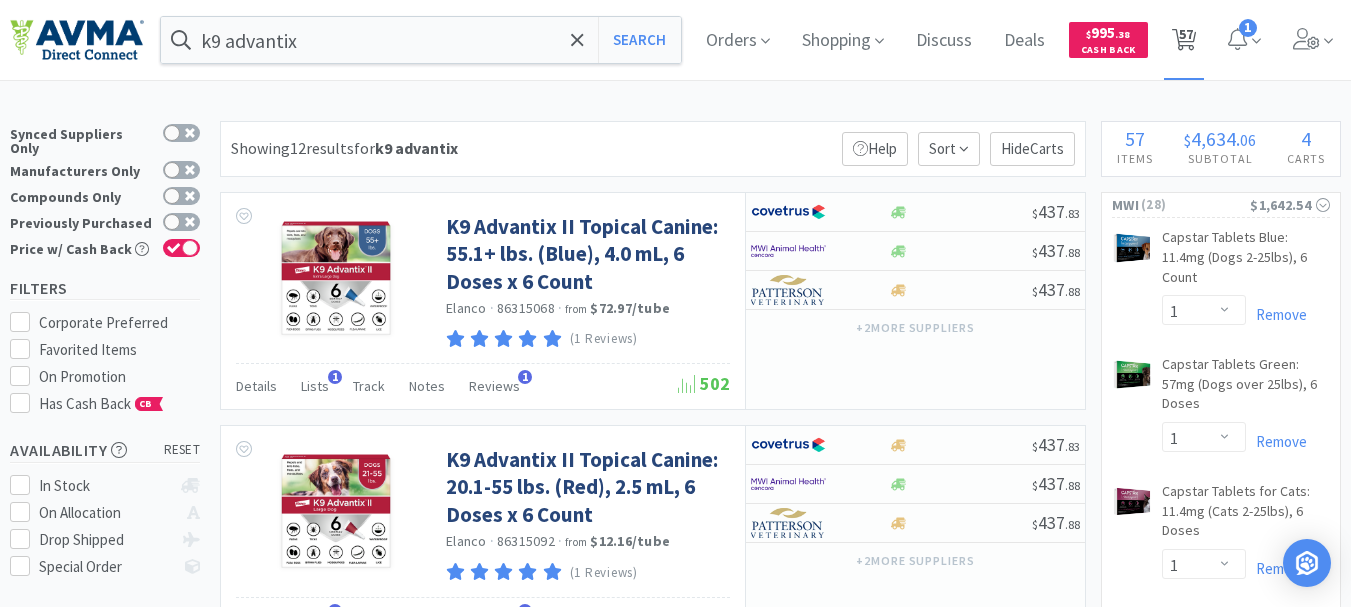 click on "57" at bounding box center [1186, 34] 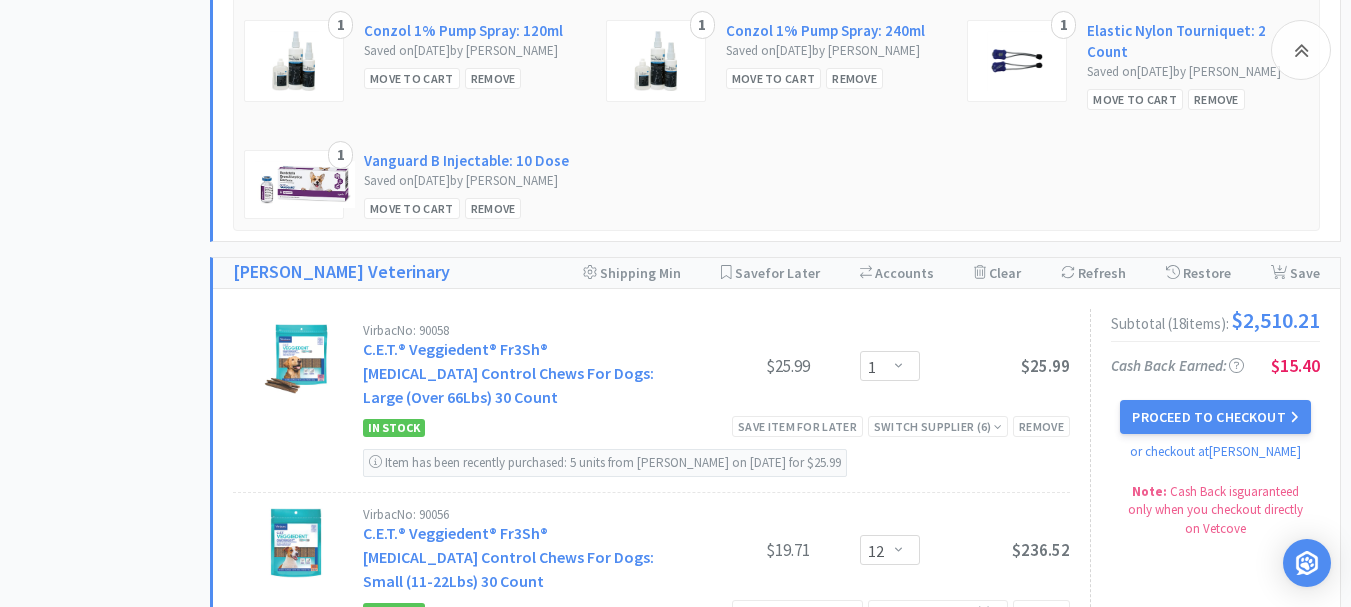 scroll, scrollTop: 4400, scrollLeft: 0, axis: vertical 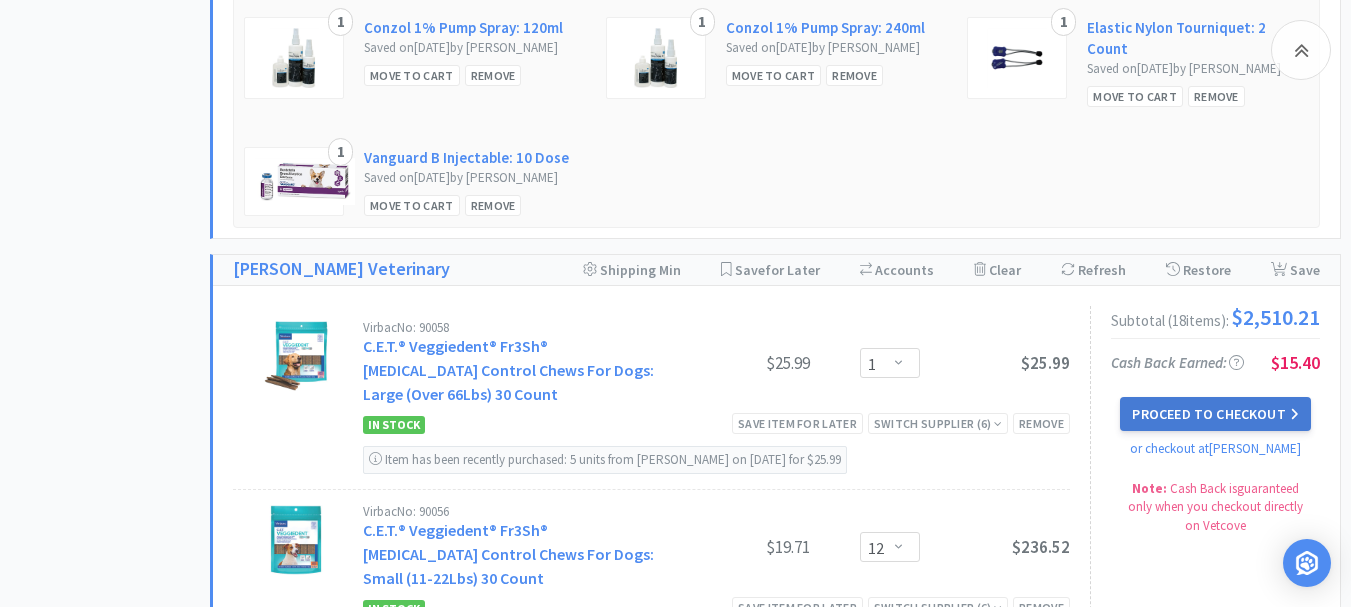 click on "Proceed to Checkout" at bounding box center [1215, 414] 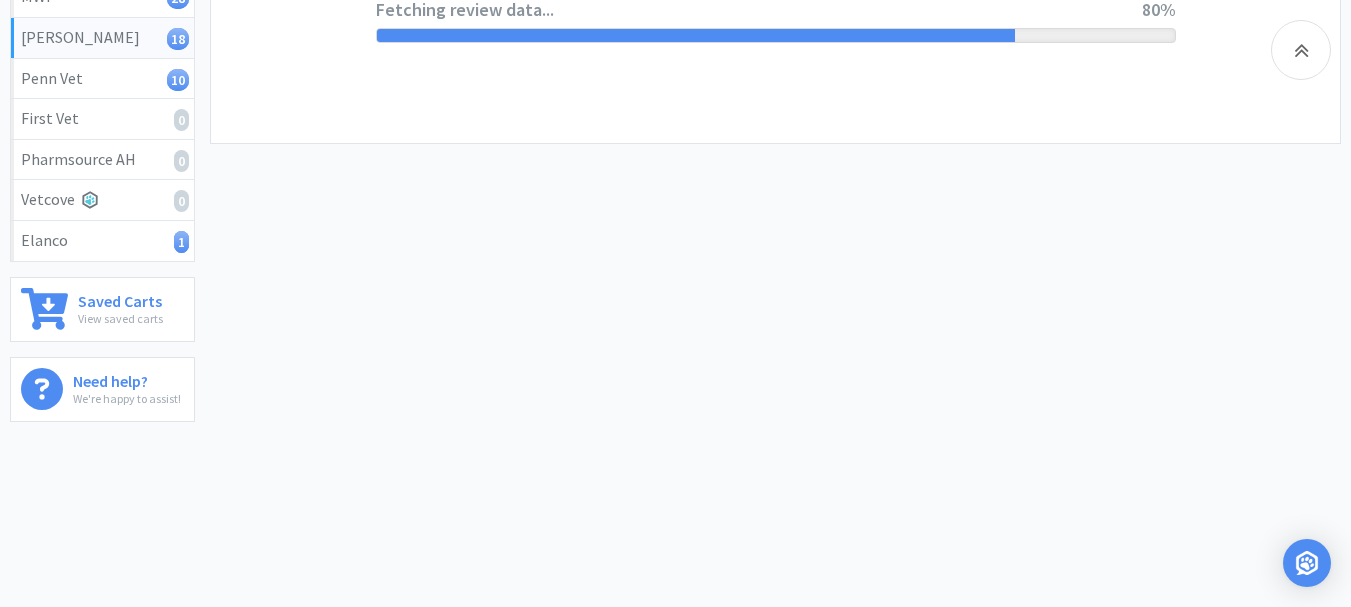 scroll, scrollTop: 0, scrollLeft: 0, axis: both 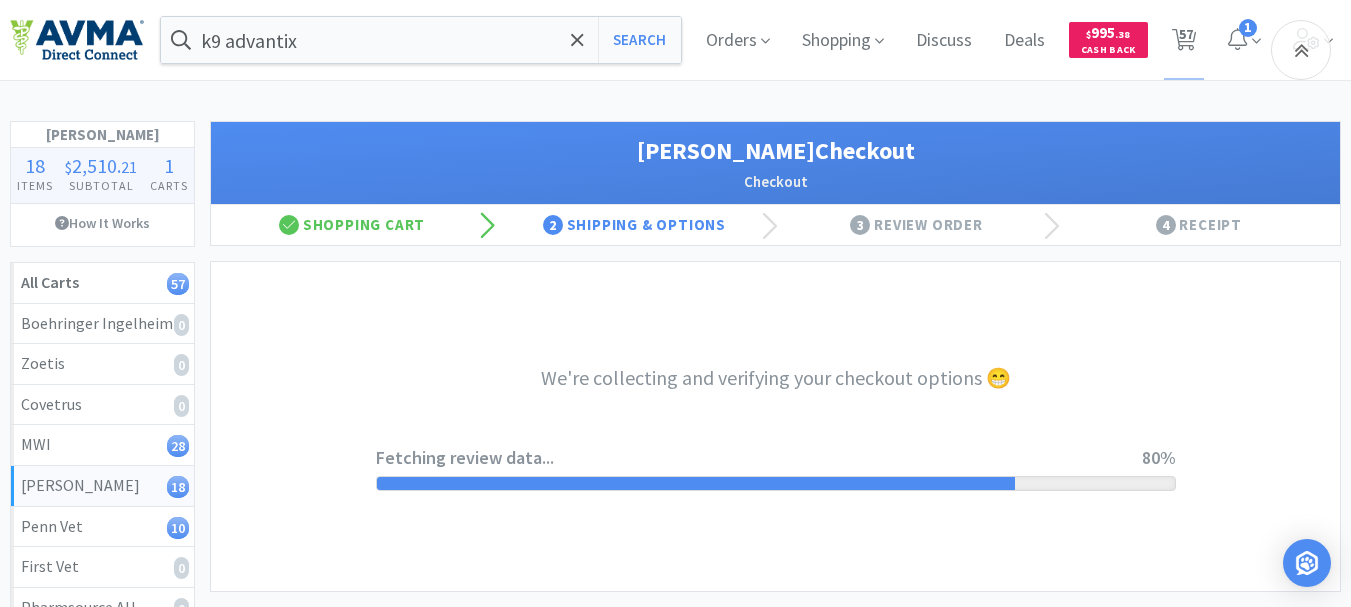 select on "1" 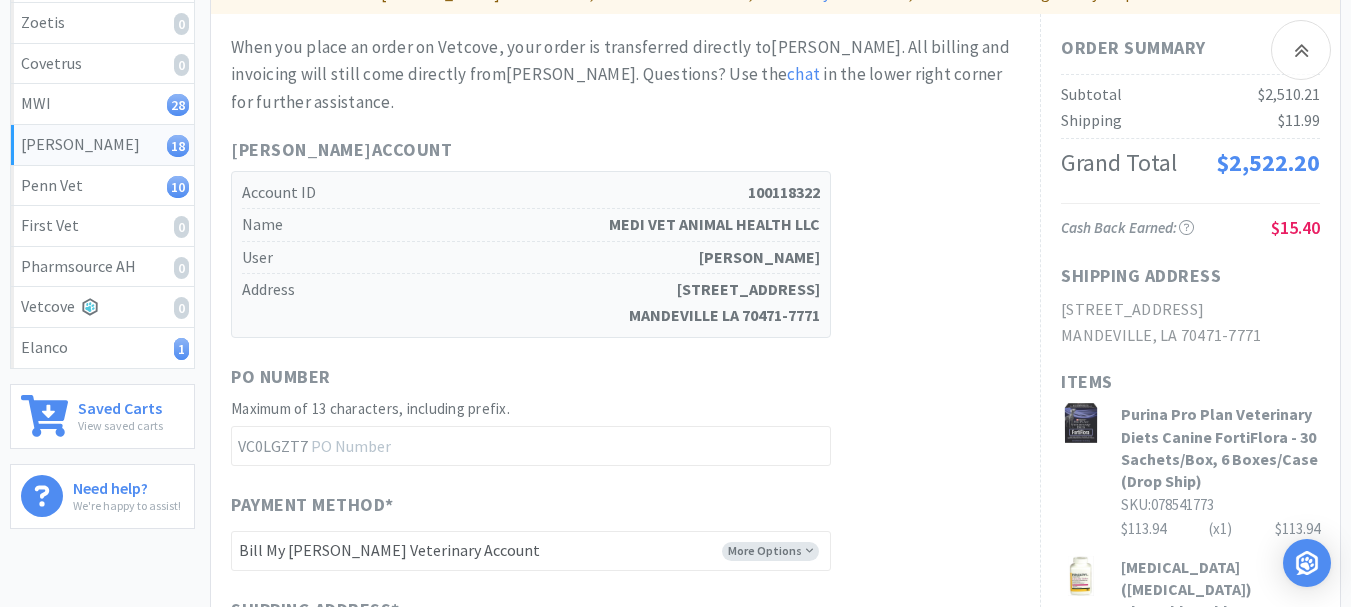 scroll, scrollTop: 500, scrollLeft: 0, axis: vertical 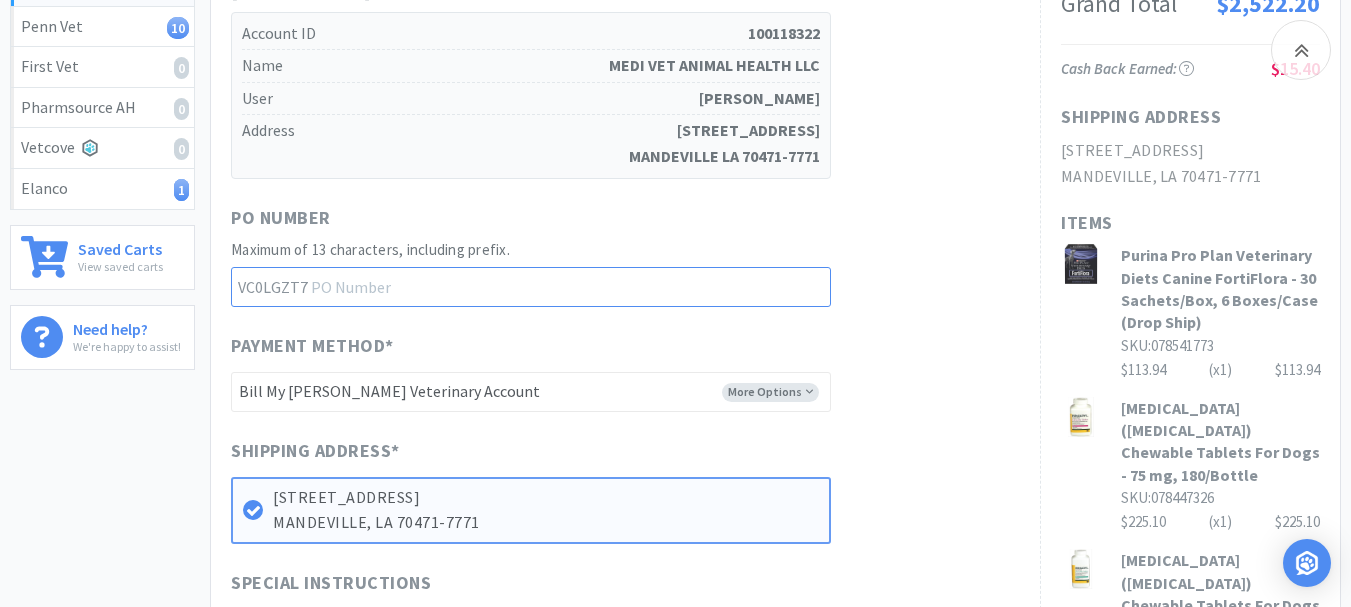click at bounding box center (531, 287) 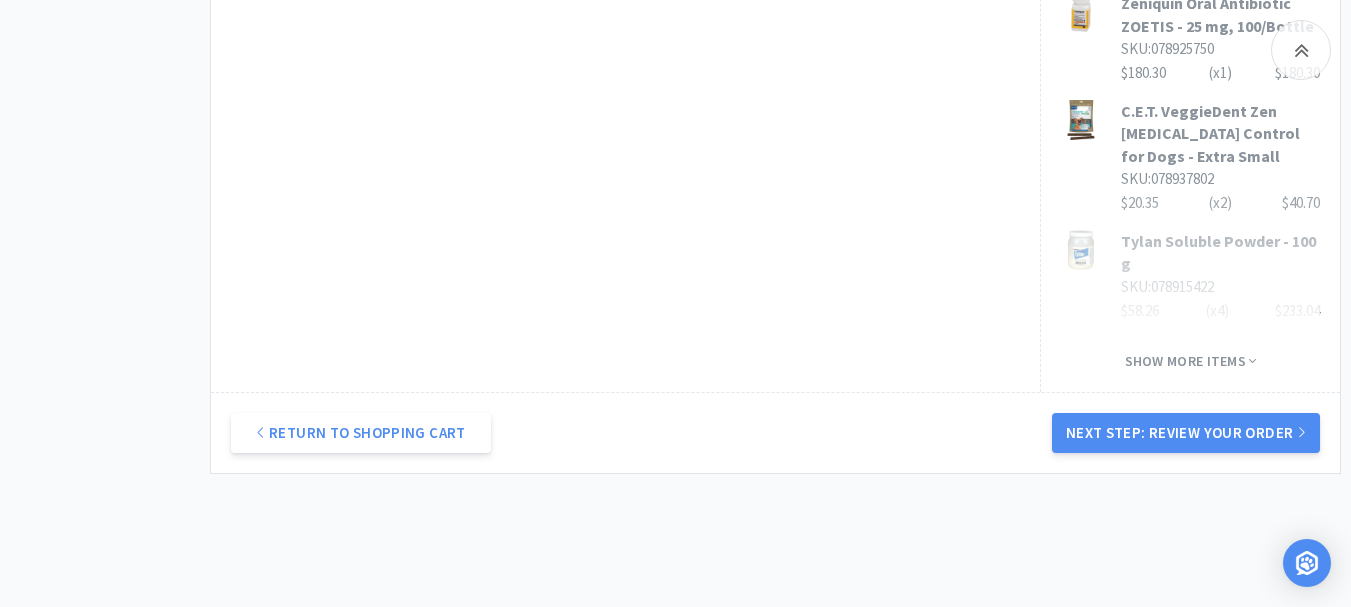 scroll, scrollTop: 1713, scrollLeft: 0, axis: vertical 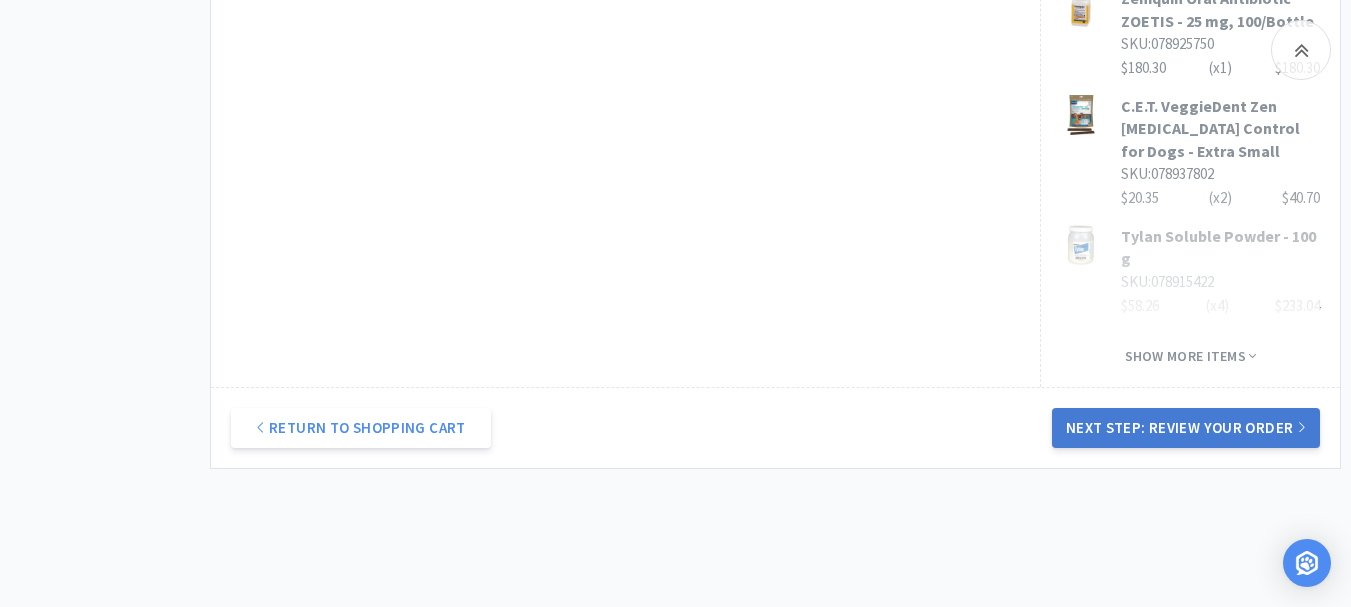 type on "52113" 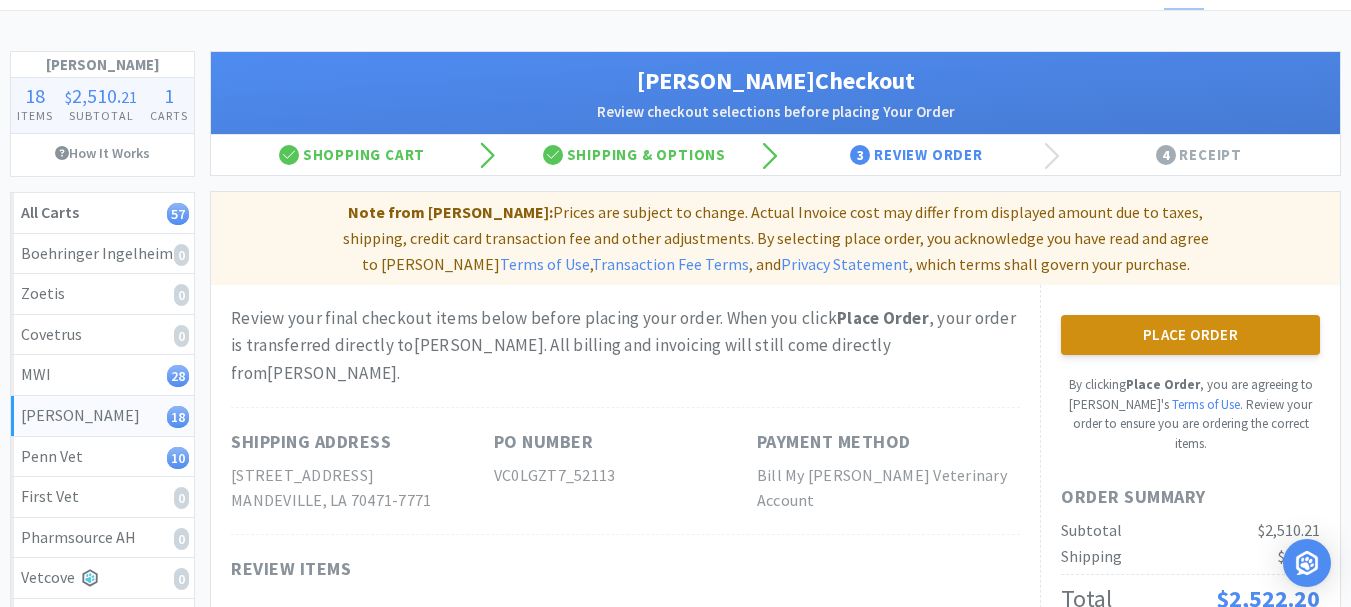 scroll, scrollTop: 200, scrollLeft: 0, axis: vertical 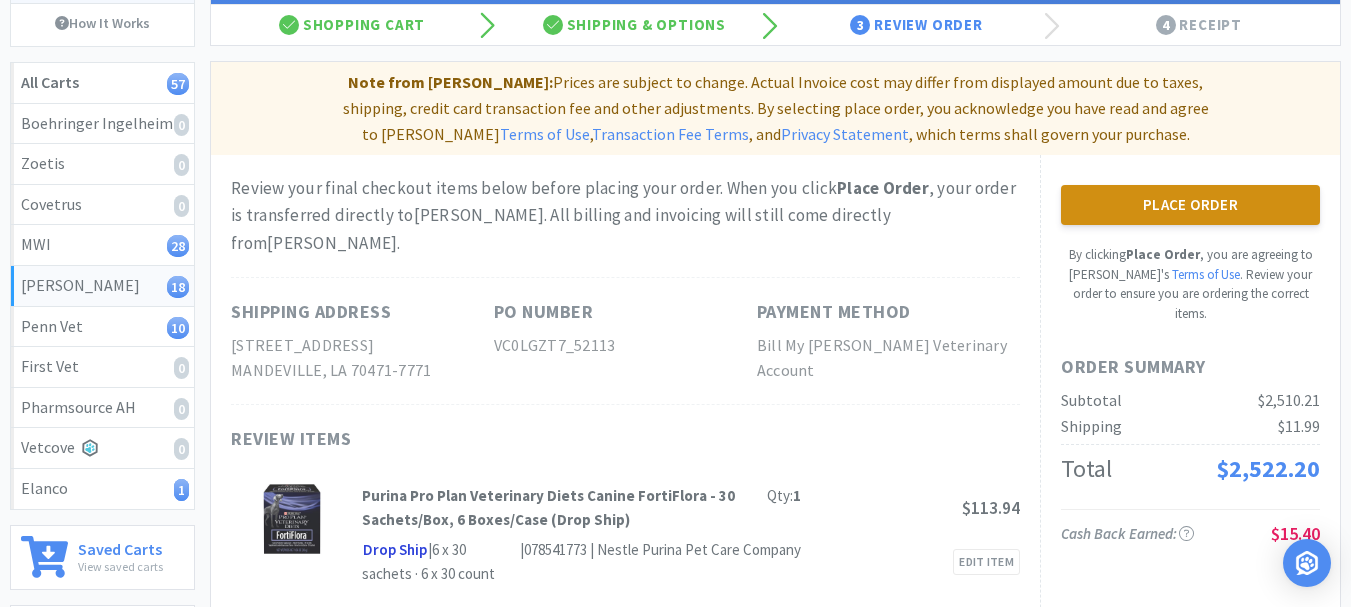click on "Place Order" at bounding box center (1190, 205) 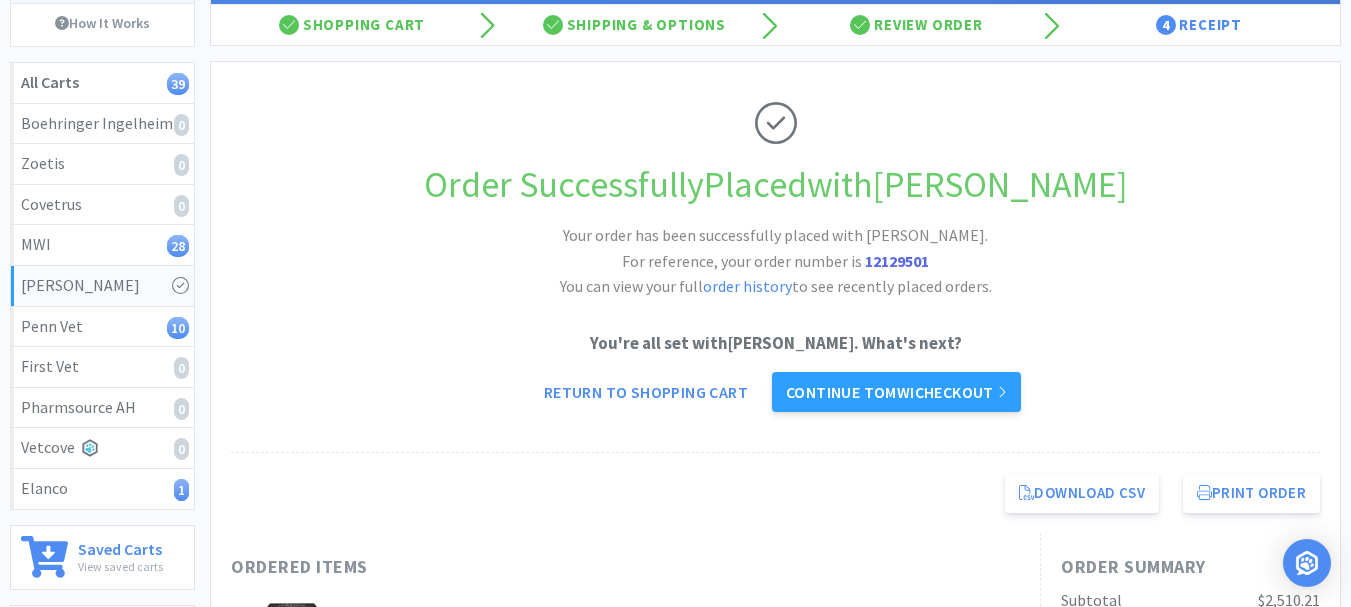 click on "12129501" at bounding box center (897, 261) 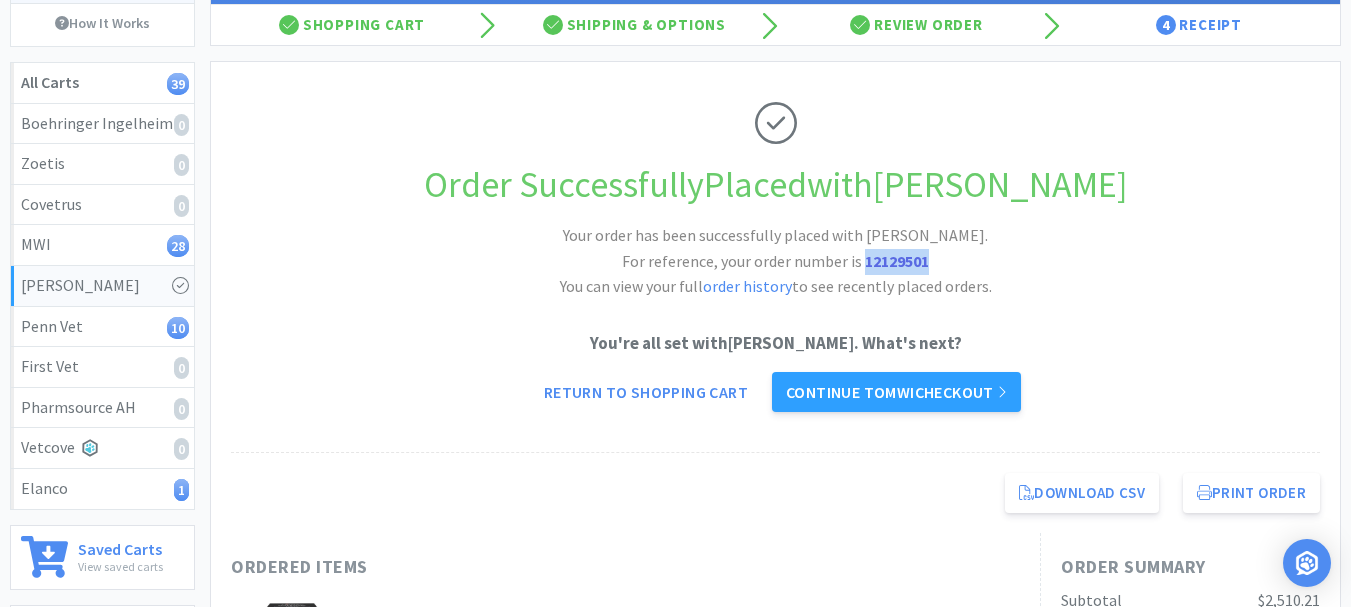 click on "12129501" at bounding box center (897, 261) 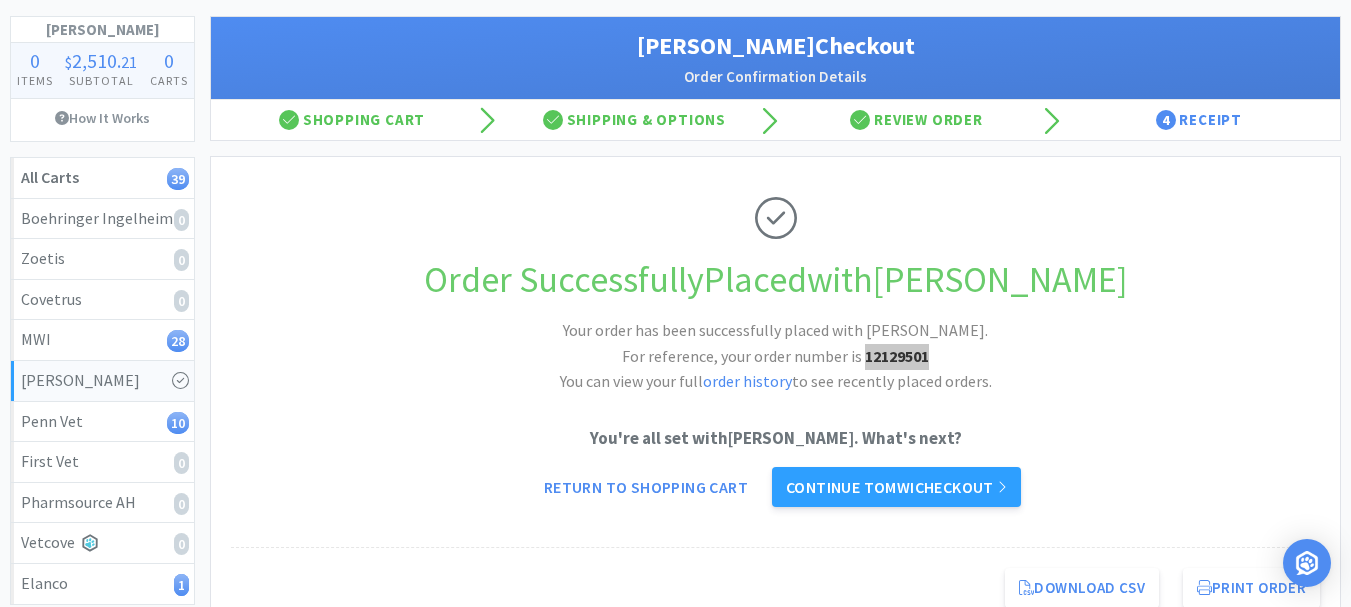 scroll, scrollTop: 0, scrollLeft: 0, axis: both 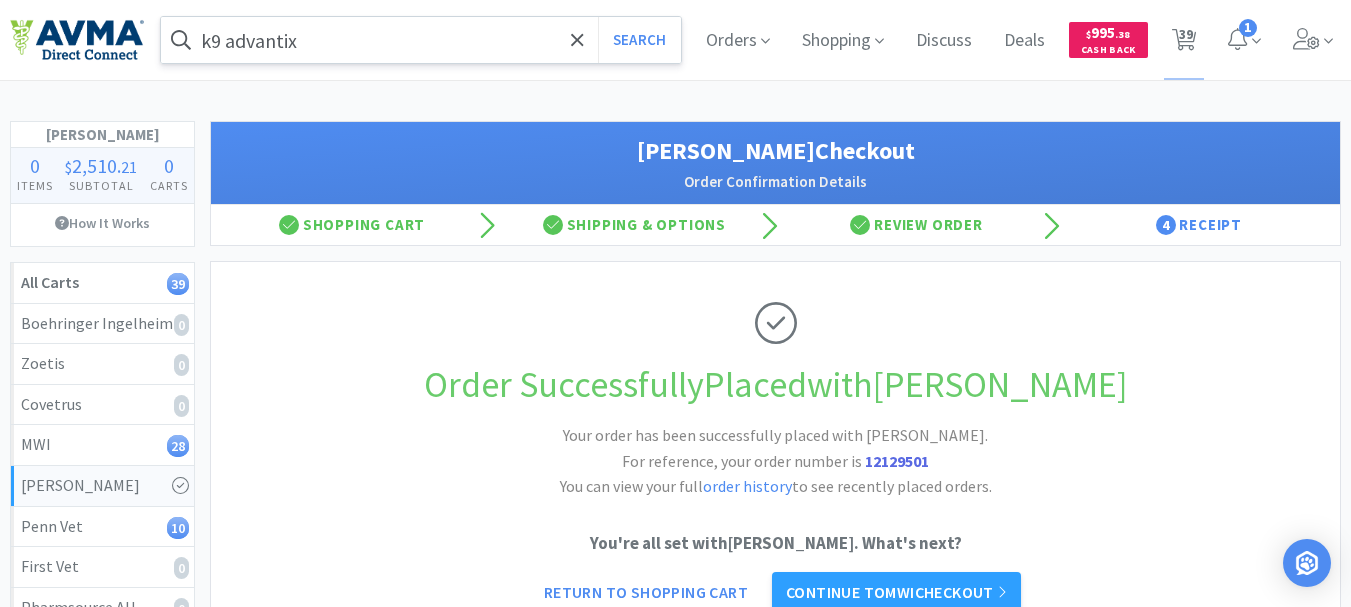 click on "k9 advantix" at bounding box center (421, 40) 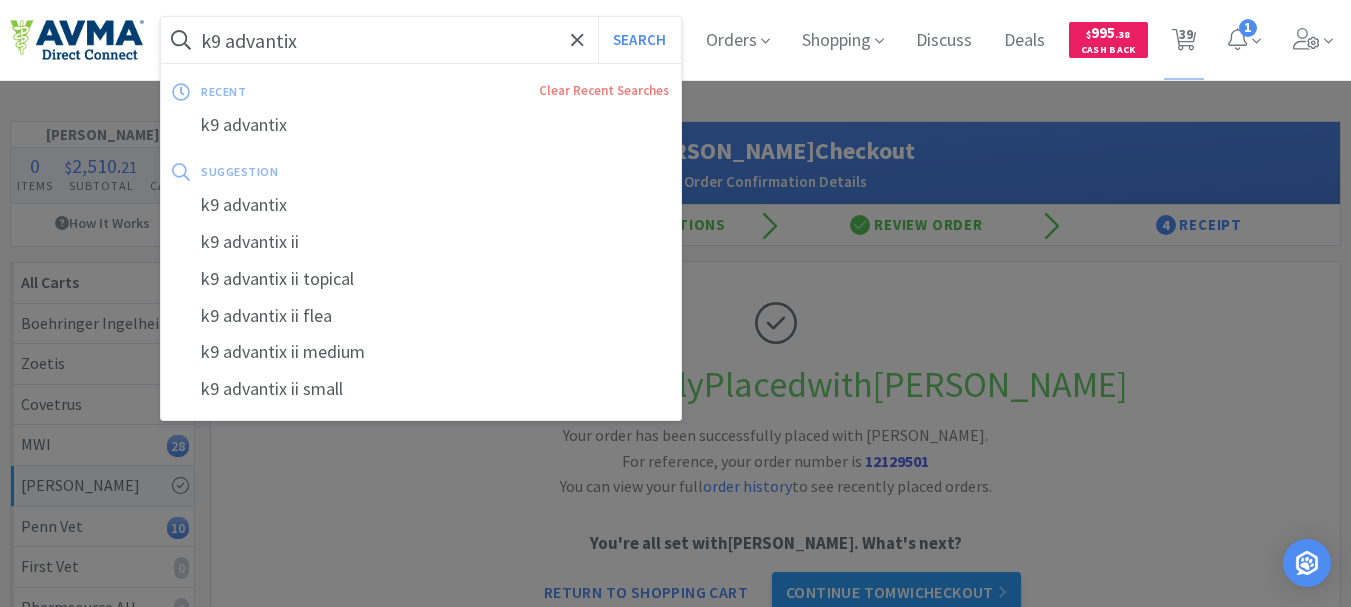 paste on "MMET-15" 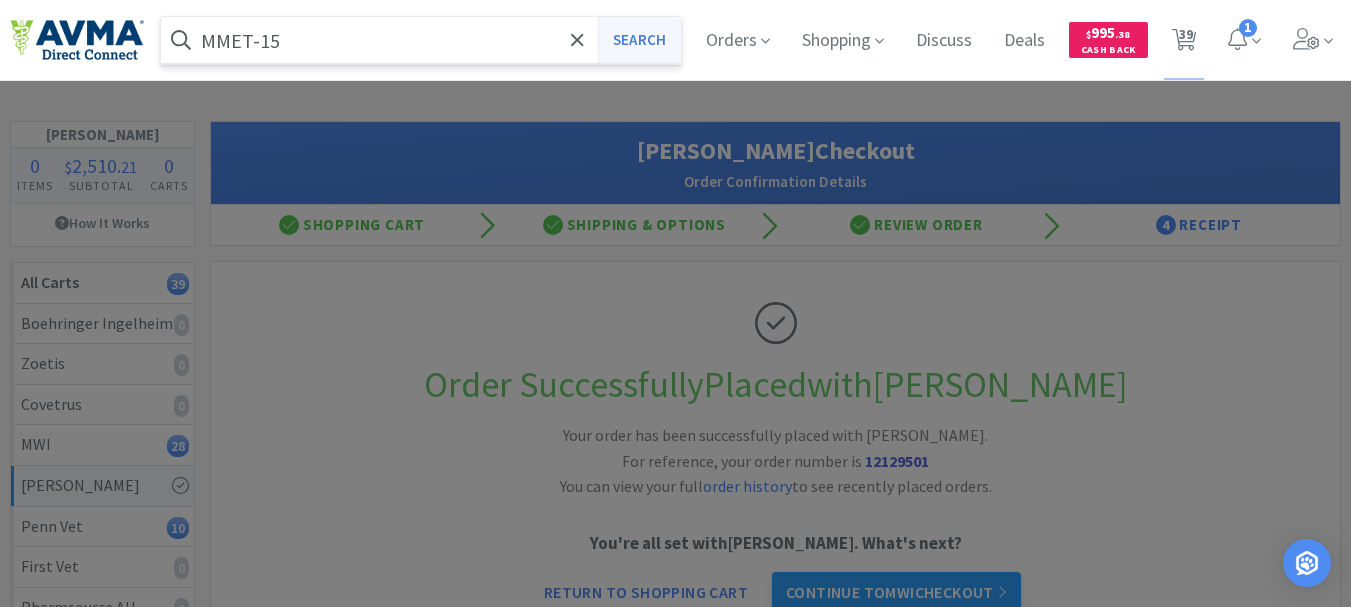 type on "MMET-15" 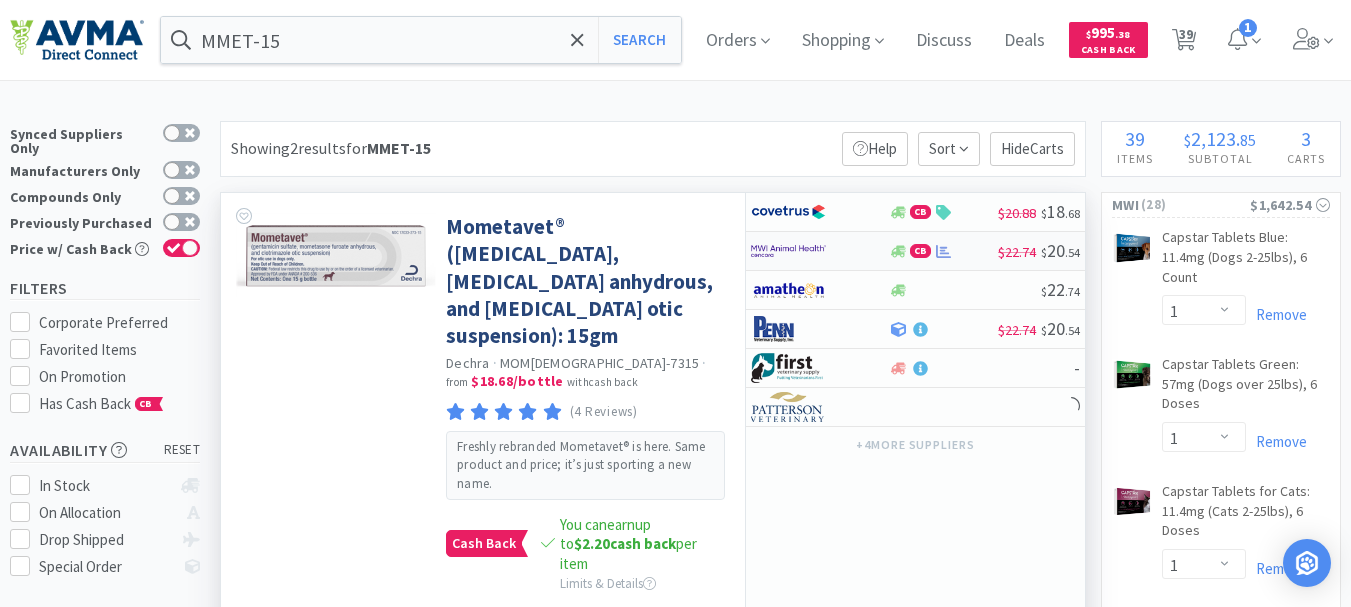 click at bounding box center [788, 251] 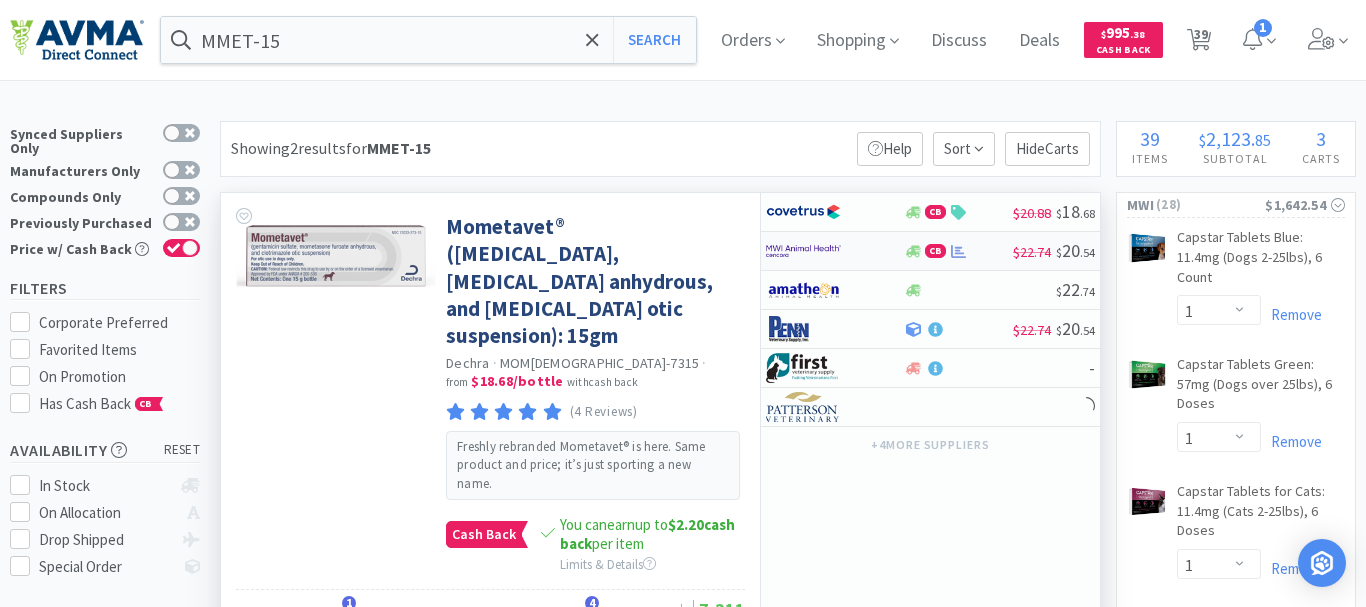 select on "1" 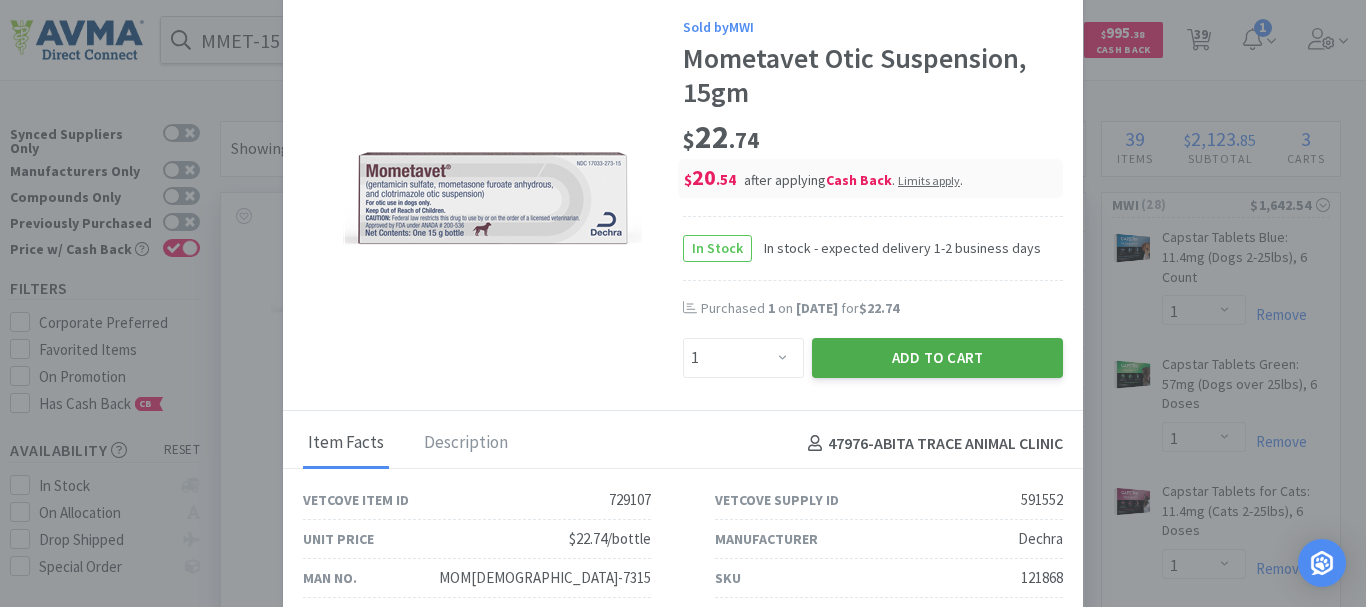 click on "Add to Cart" at bounding box center (937, 358) 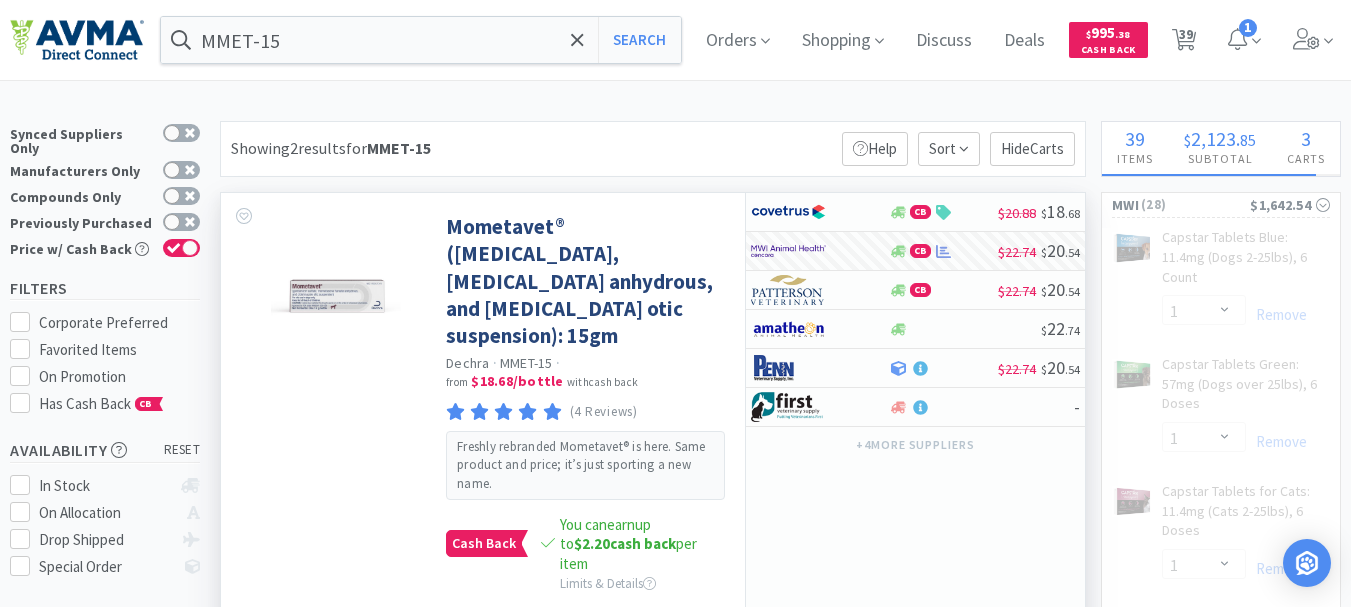 select on "2" 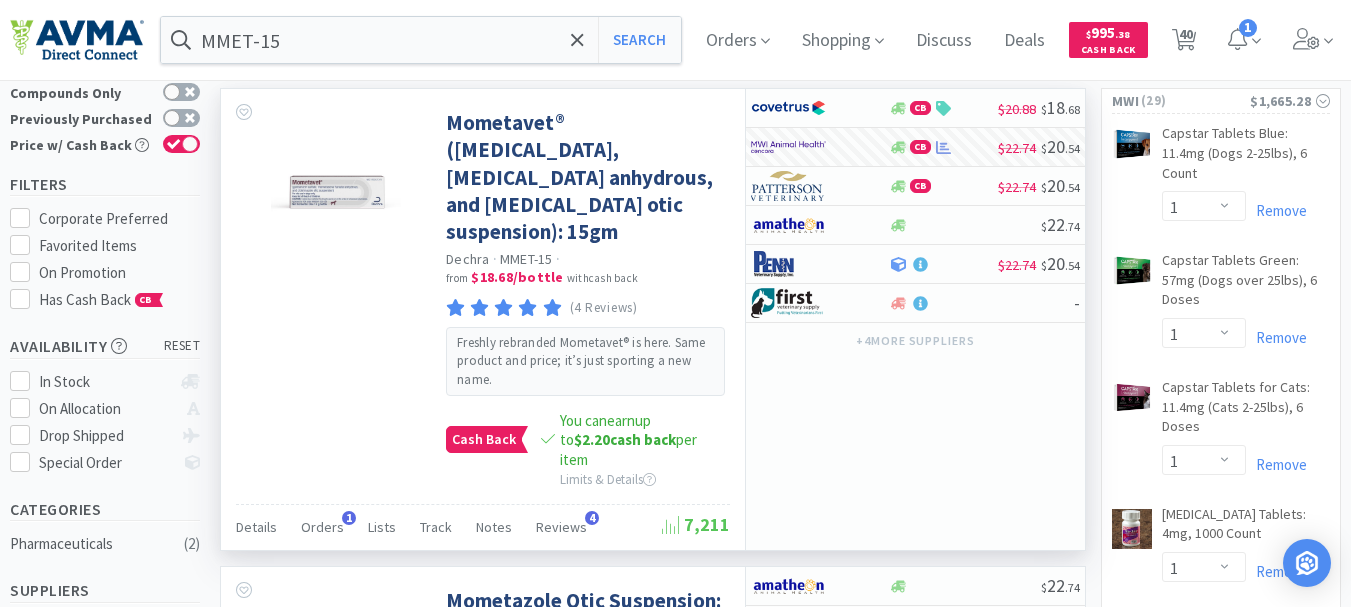 scroll, scrollTop: 100, scrollLeft: 0, axis: vertical 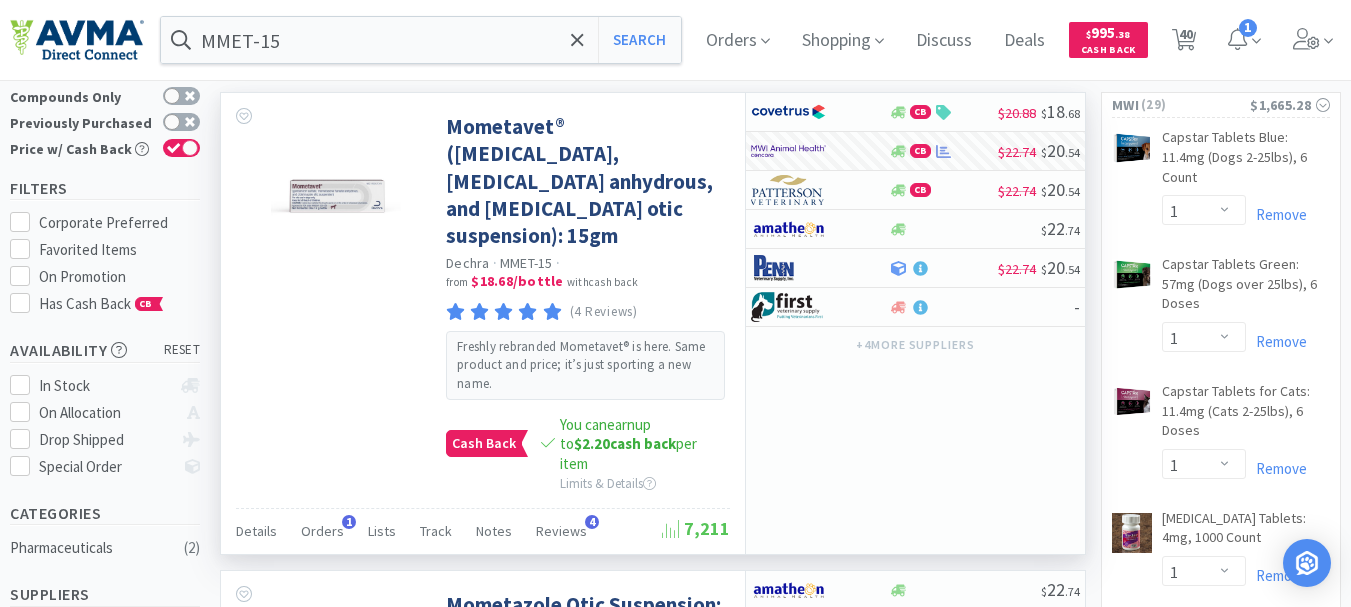 click on "Mometavet® ([MEDICAL_DATA], [MEDICAL_DATA] anhydrous, and [MEDICAL_DATA] otic suspension): 15gm Dechra · MMET-15 · from     $18.68 / bottle   with  cash back (4 Reviews) Freshly rebranded Mometavet® is here. Same product and price; it’s just sporting a new name.
Cash Back You can  earn  up to  $2.20  cash back  per item Limits & Details" at bounding box center (483, 300) 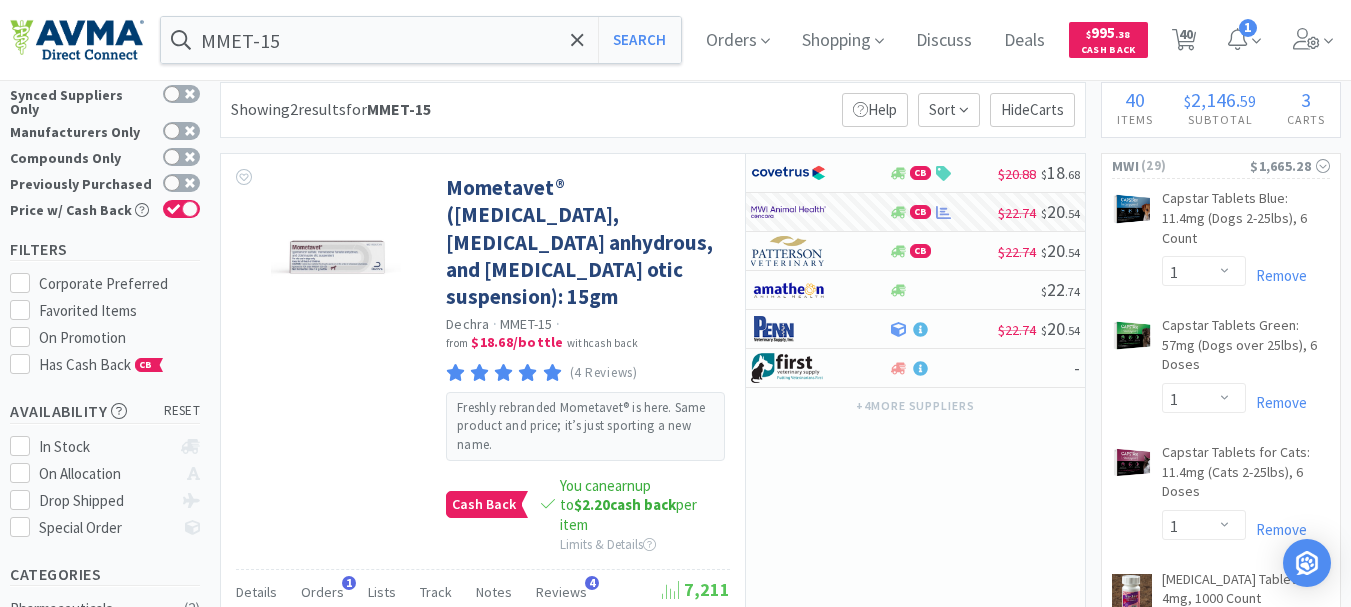 scroll, scrollTop: 0, scrollLeft: 0, axis: both 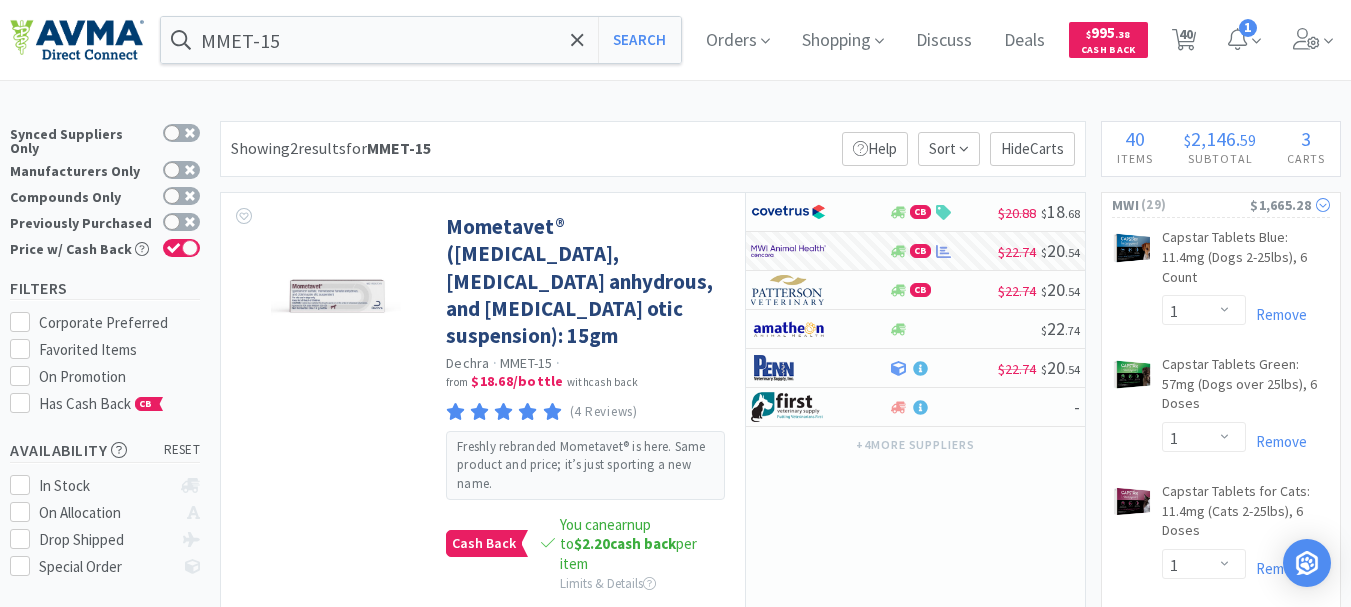 click on "( 29 )" at bounding box center (1194, 205) 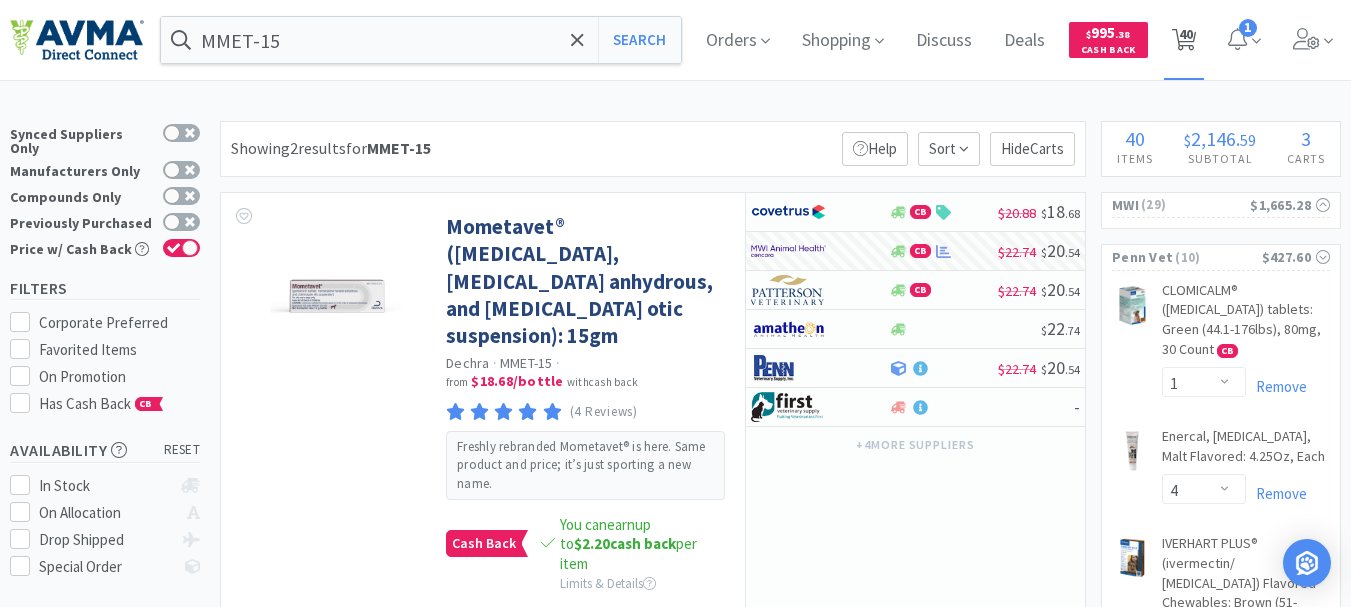 click on "40" at bounding box center (1186, 34) 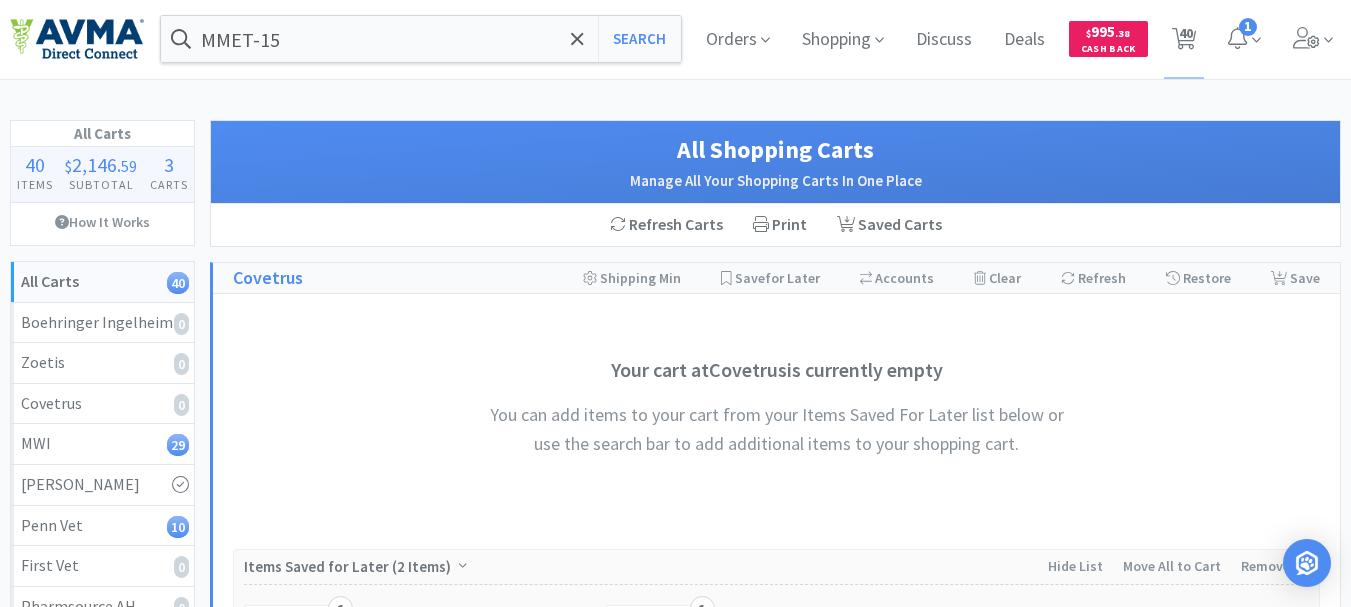 scroll, scrollTop: 0, scrollLeft: 0, axis: both 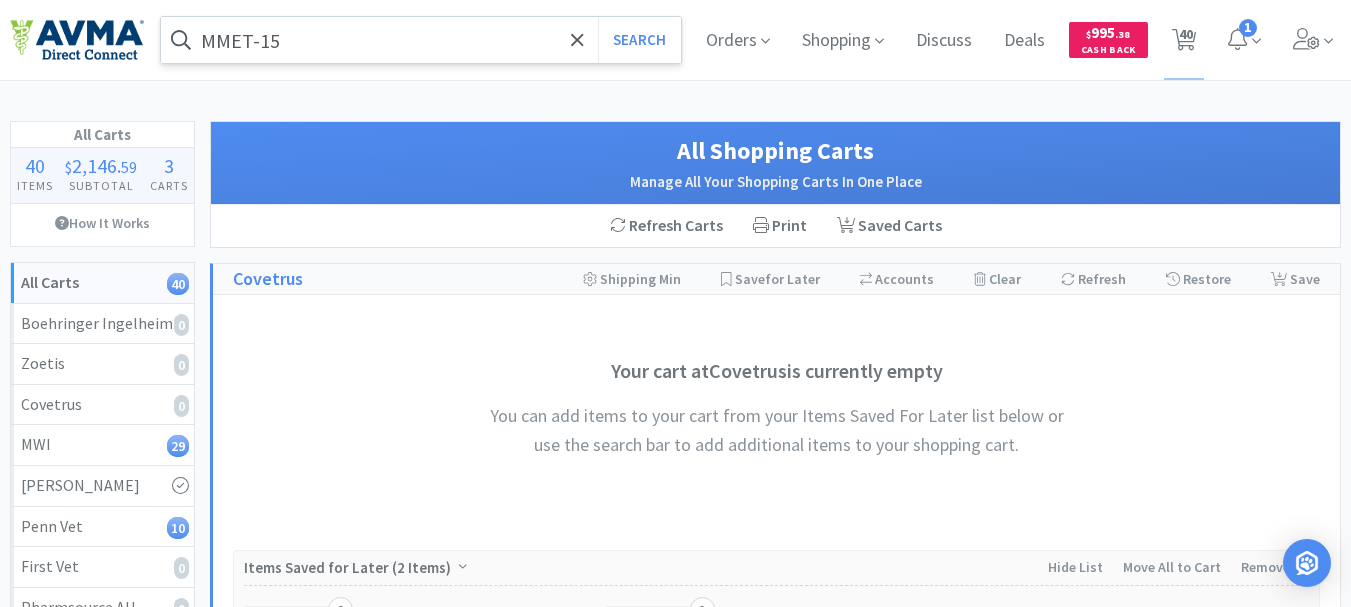 click on "MMET-15" at bounding box center (421, 40) 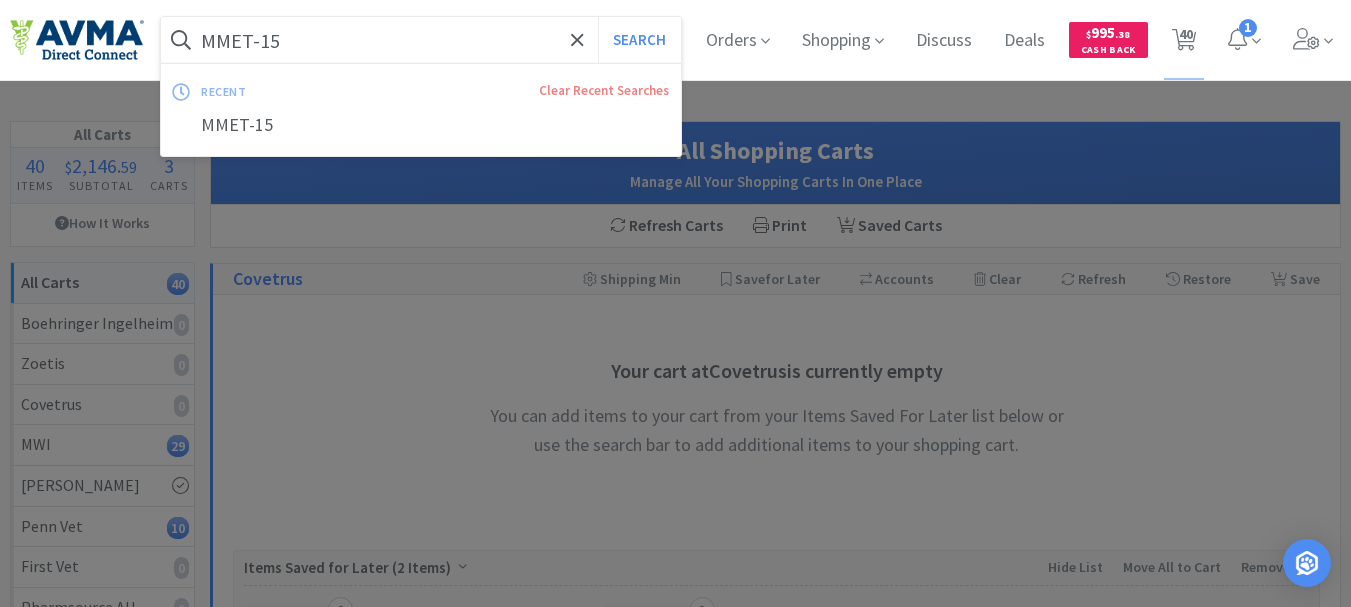 paste on "095352" 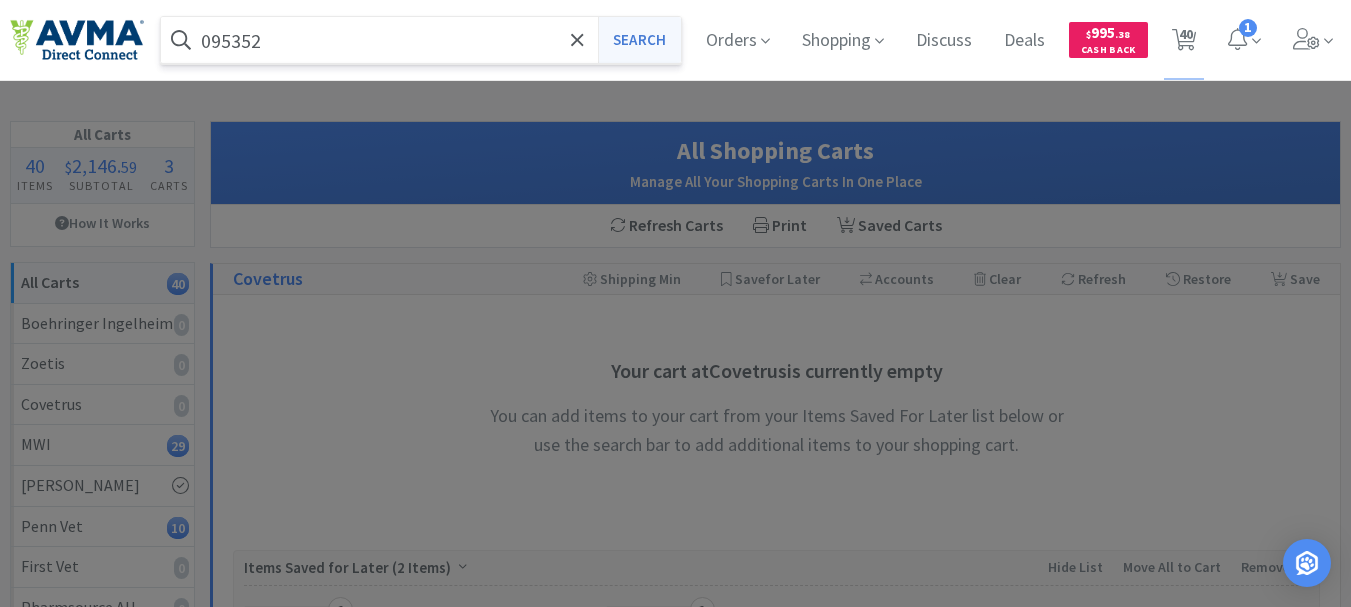 click on "Search" at bounding box center [639, 40] 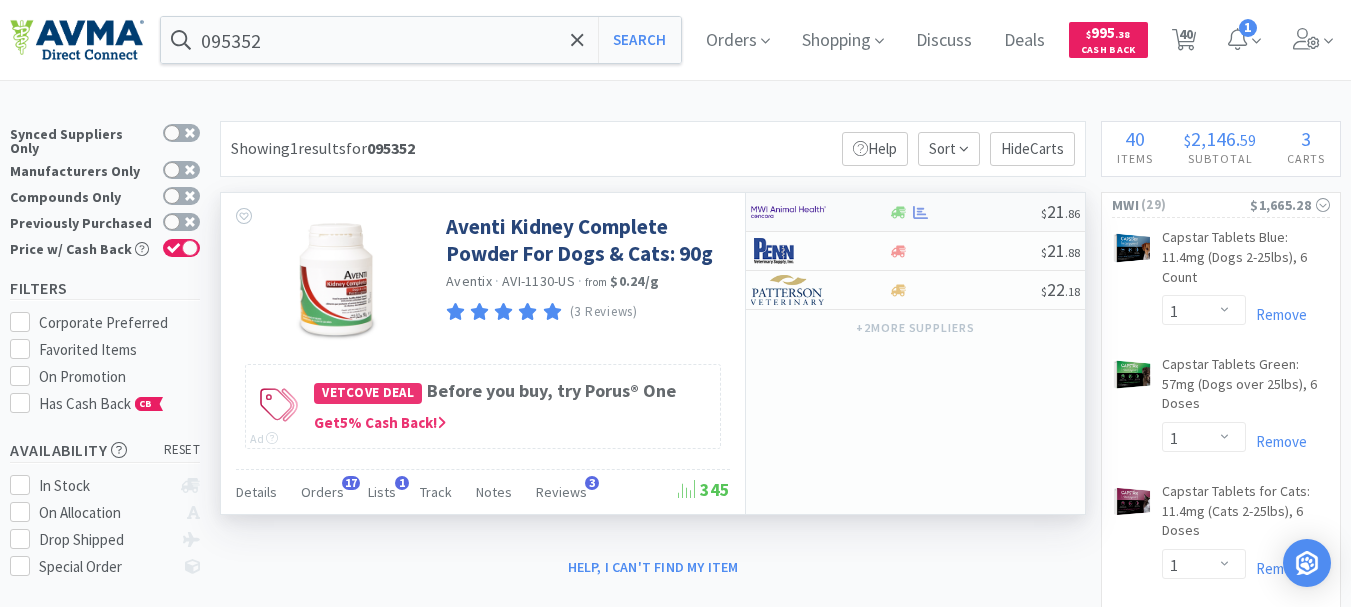 click at bounding box center (788, 212) 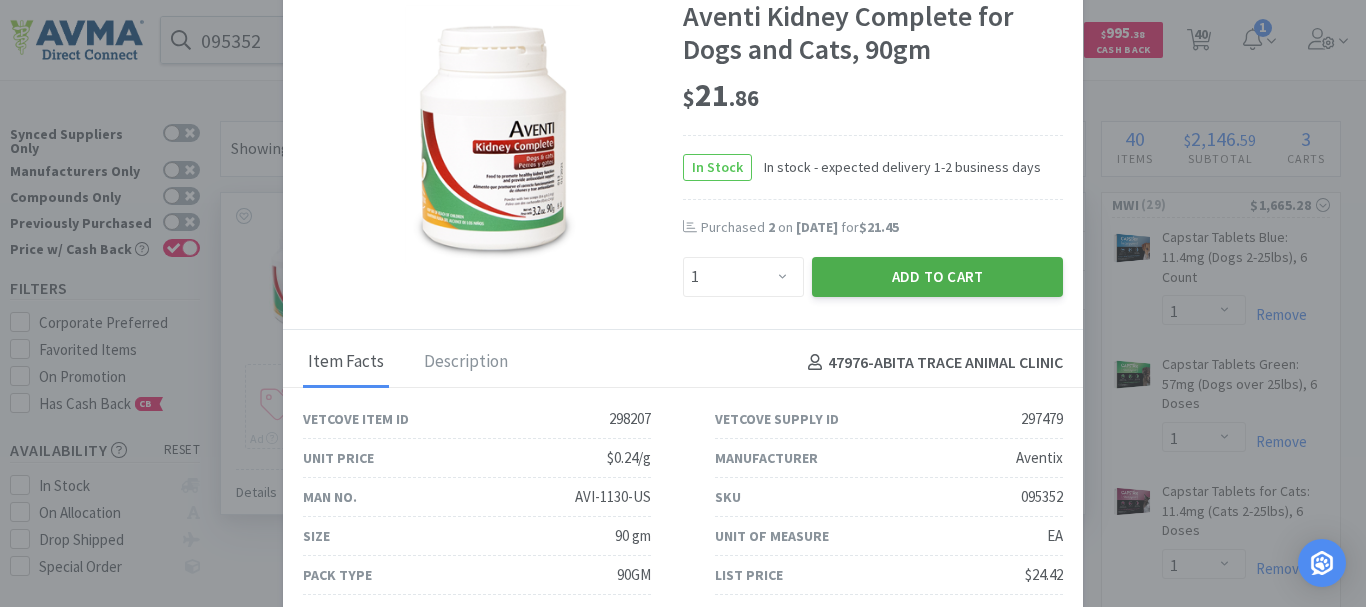 click on "Add to Cart" at bounding box center [937, 277] 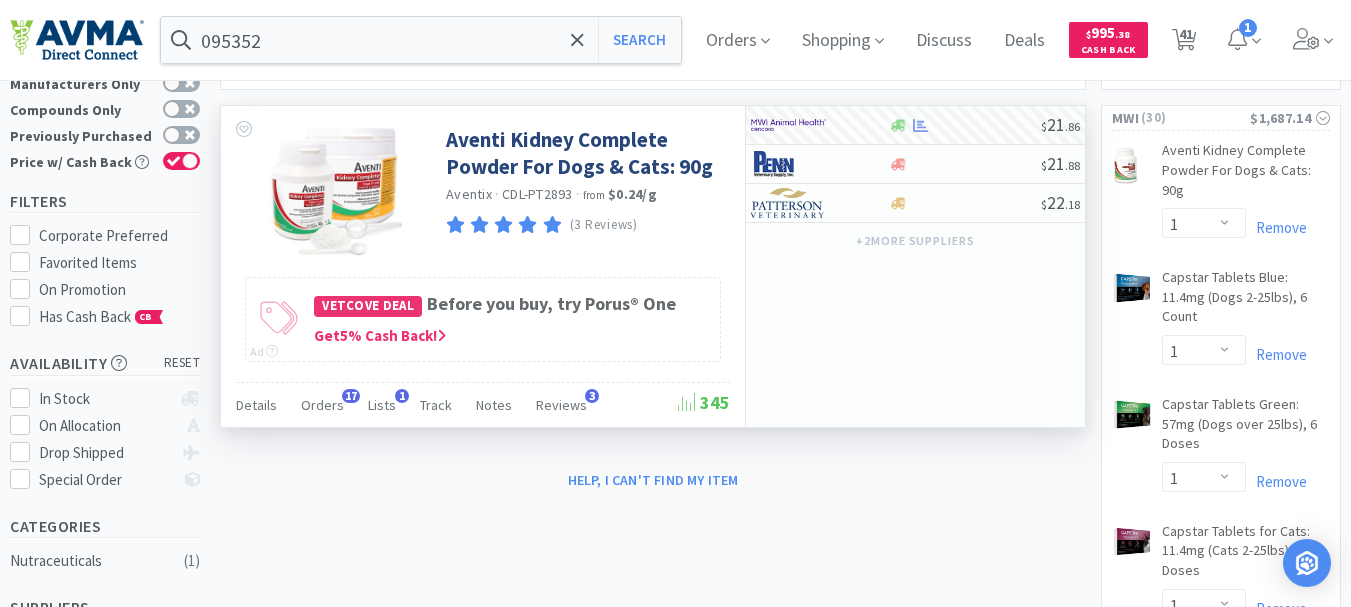 scroll, scrollTop: 0, scrollLeft: 0, axis: both 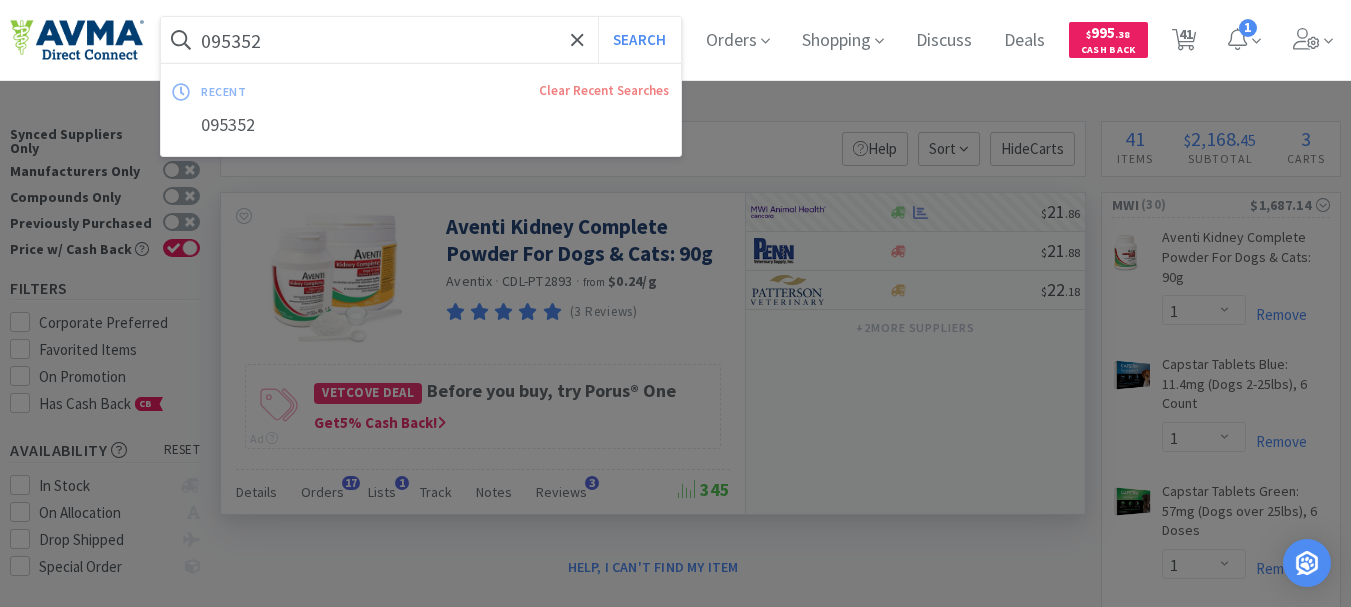 click on "095352" at bounding box center (421, 40) 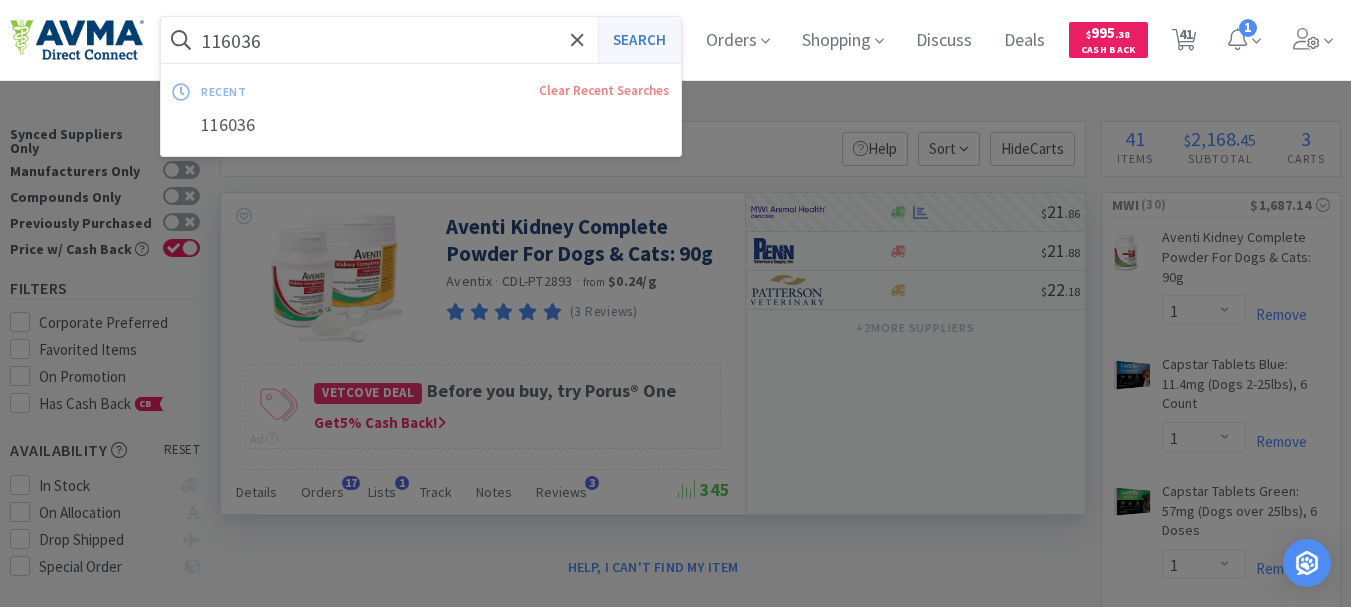 click on "Search" at bounding box center [639, 40] 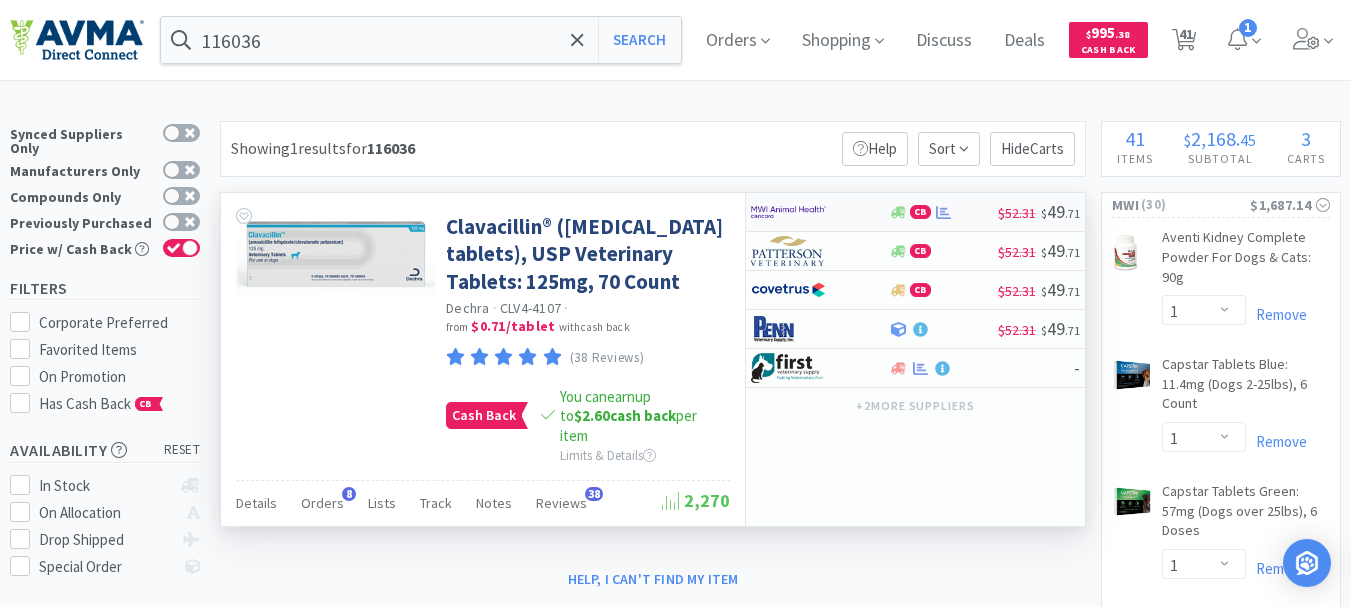 click at bounding box center (788, 212) 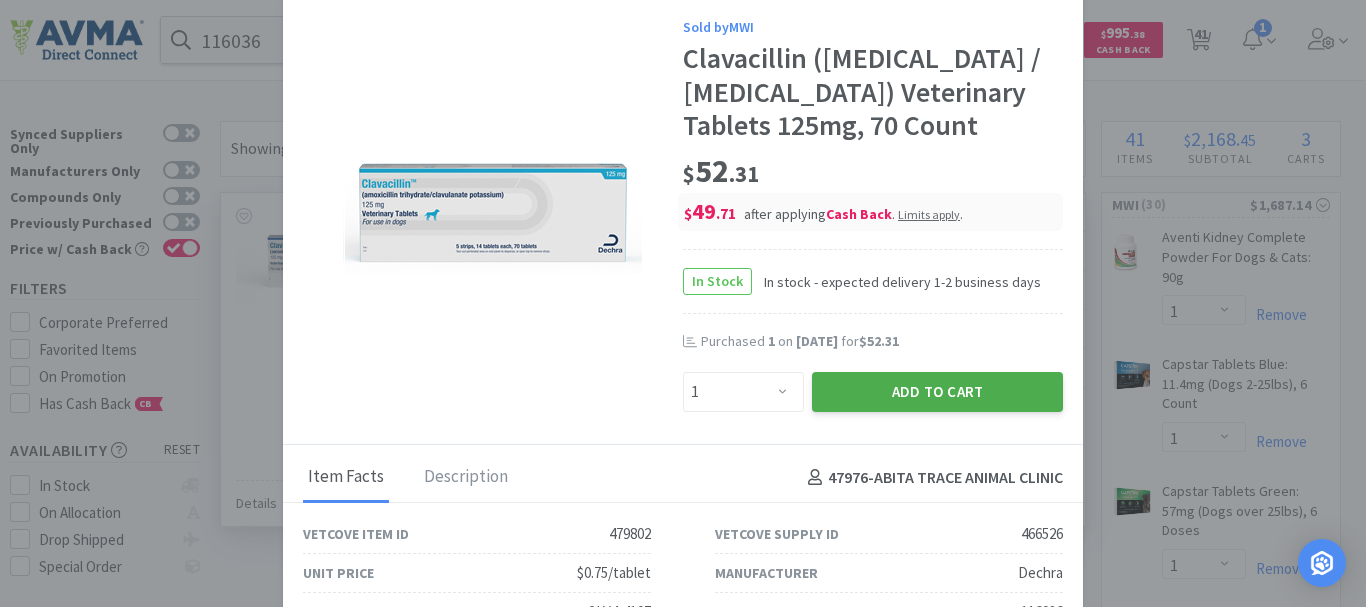 click on "Add to Cart" at bounding box center [937, 392] 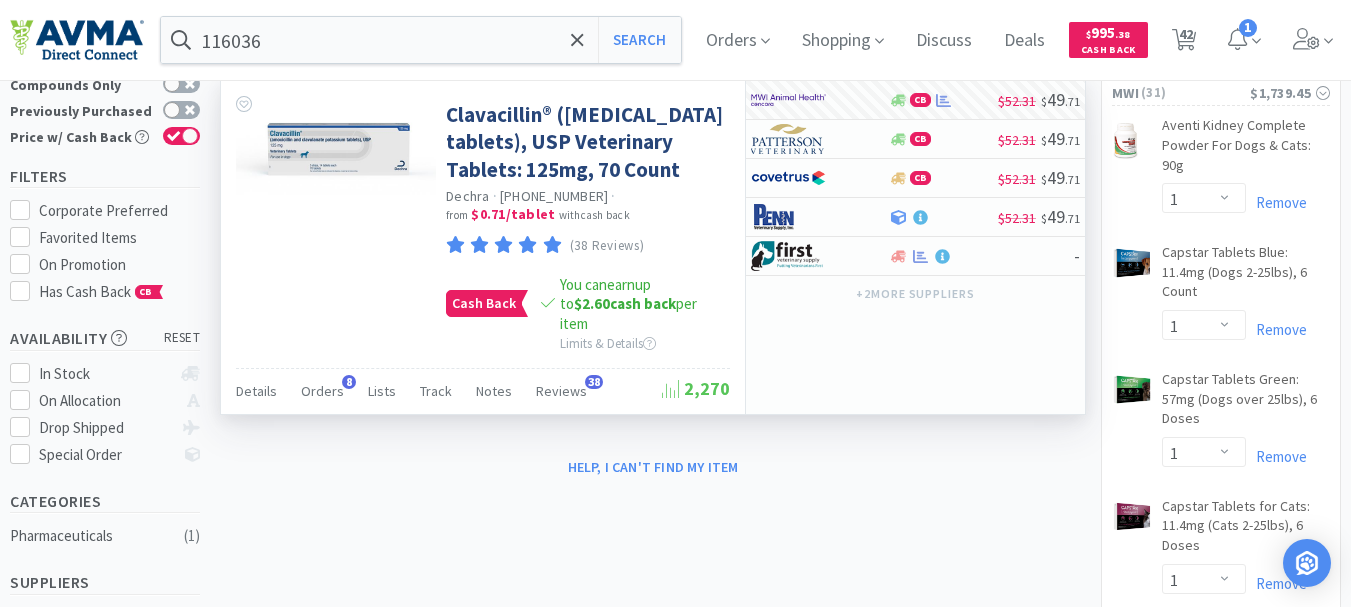 scroll, scrollTop: 0, scrollLeft: 0, axis: both 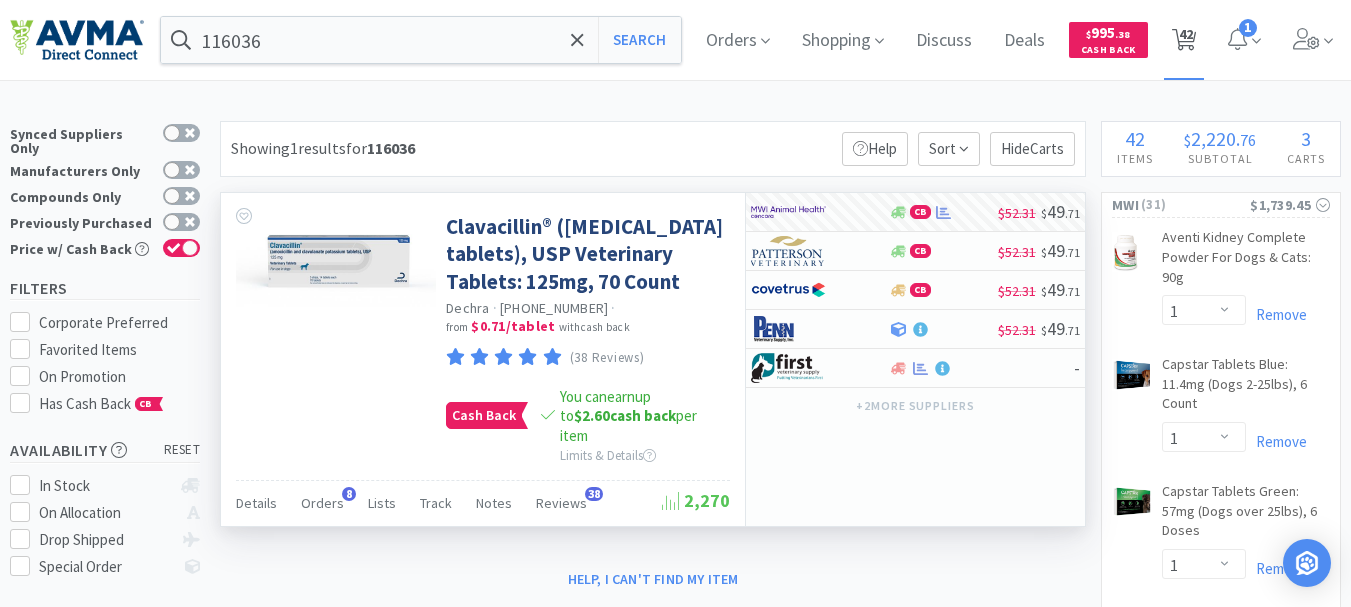 click on "42" at bounding box center (1186, 34) 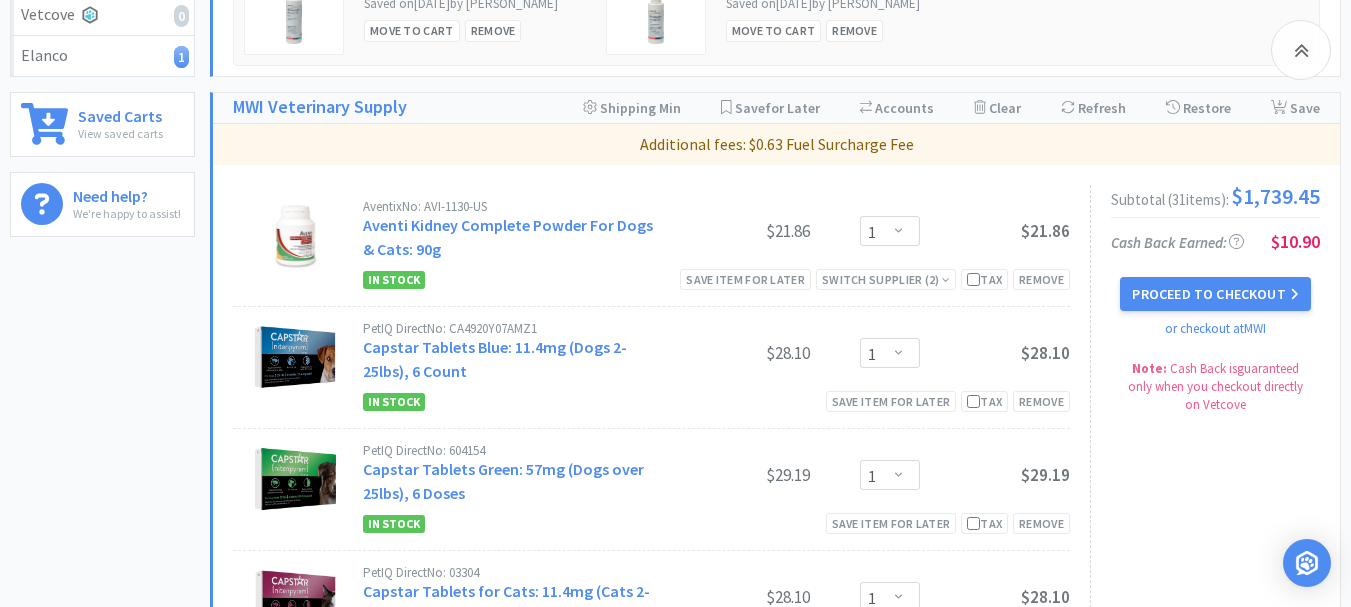 scroll, scrollTop: 700, scrollLeft: 0, axis: vertical 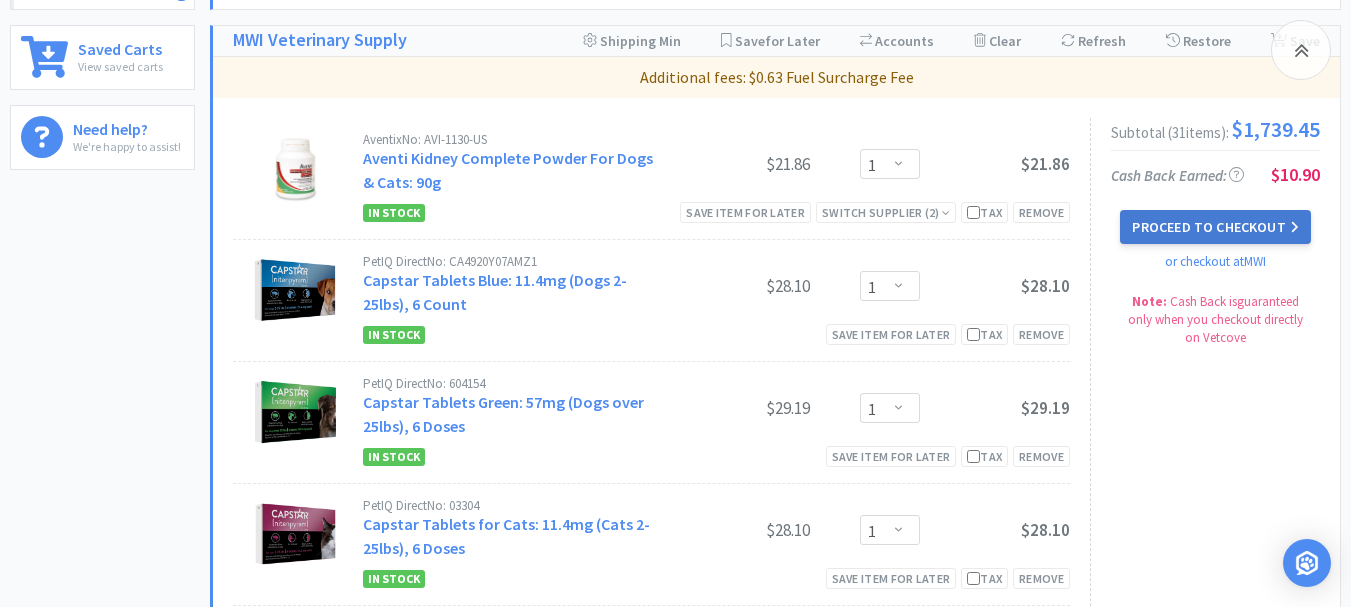click on "Proceed to Checkout" at bounding box center (1215, 227) 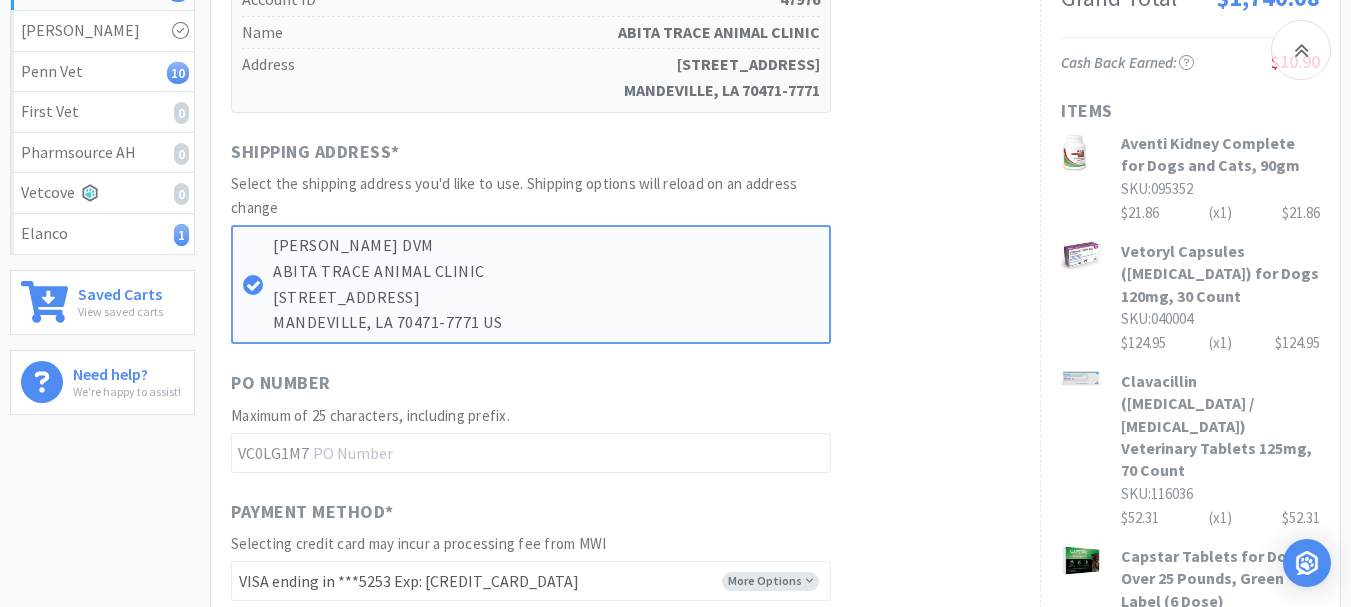 scroll, scrollTop: 500, scrollLeft: 0, axis: vertical 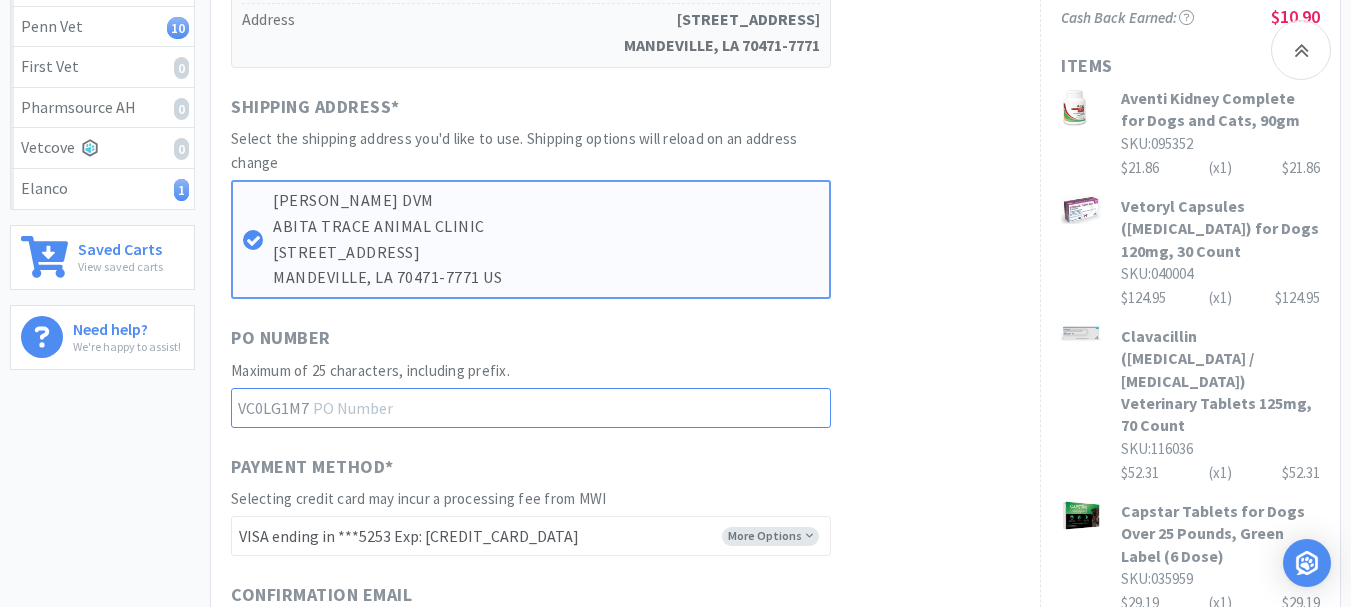 click at bounding box center [531, 408] 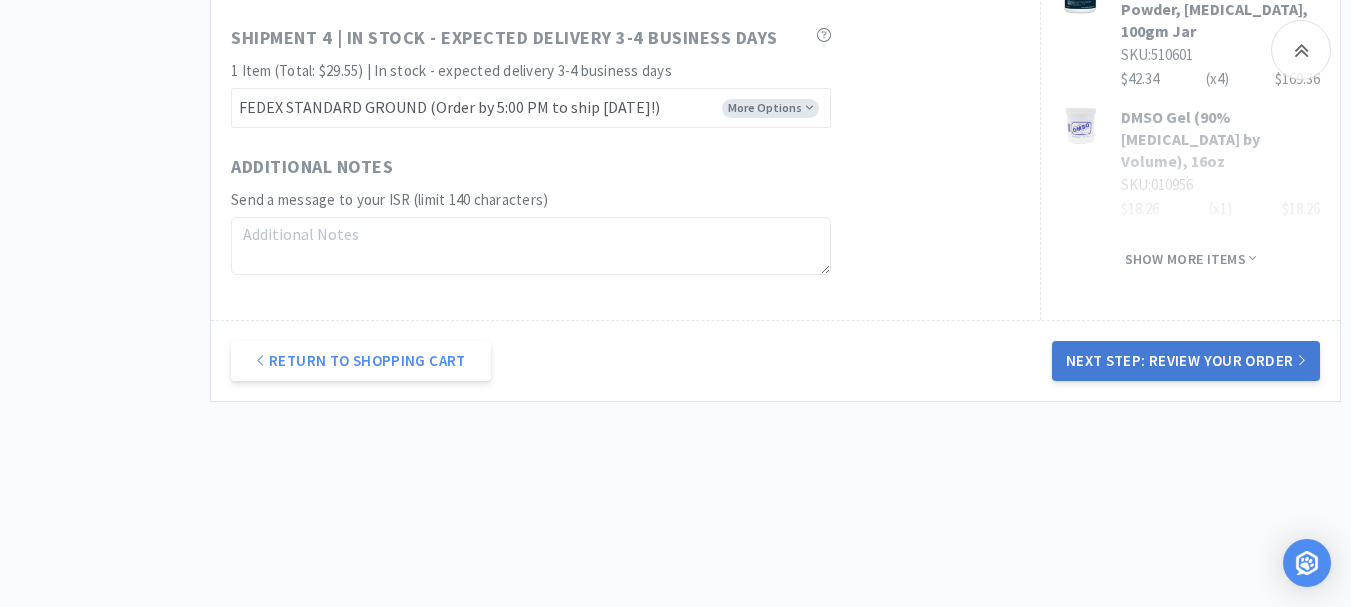 click on "Next Step: Review Your Order" at bounding box center [1186, 361] 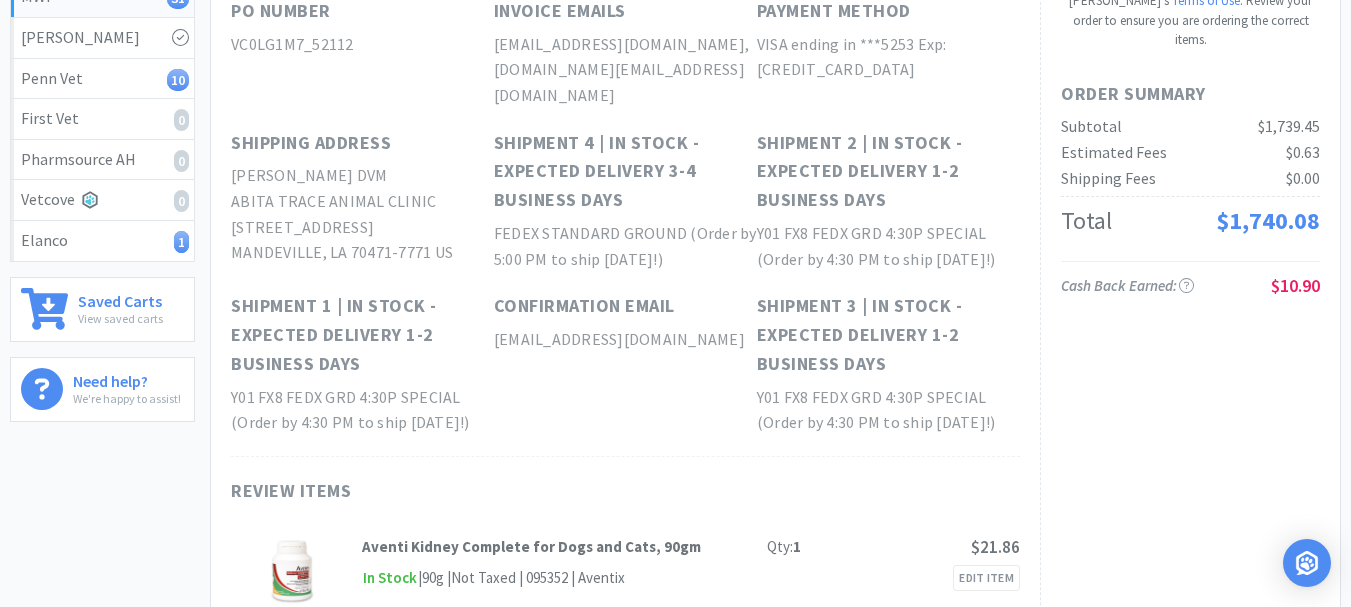 scroll, scrollTop: 0, scrollLeft: 0, axis: both 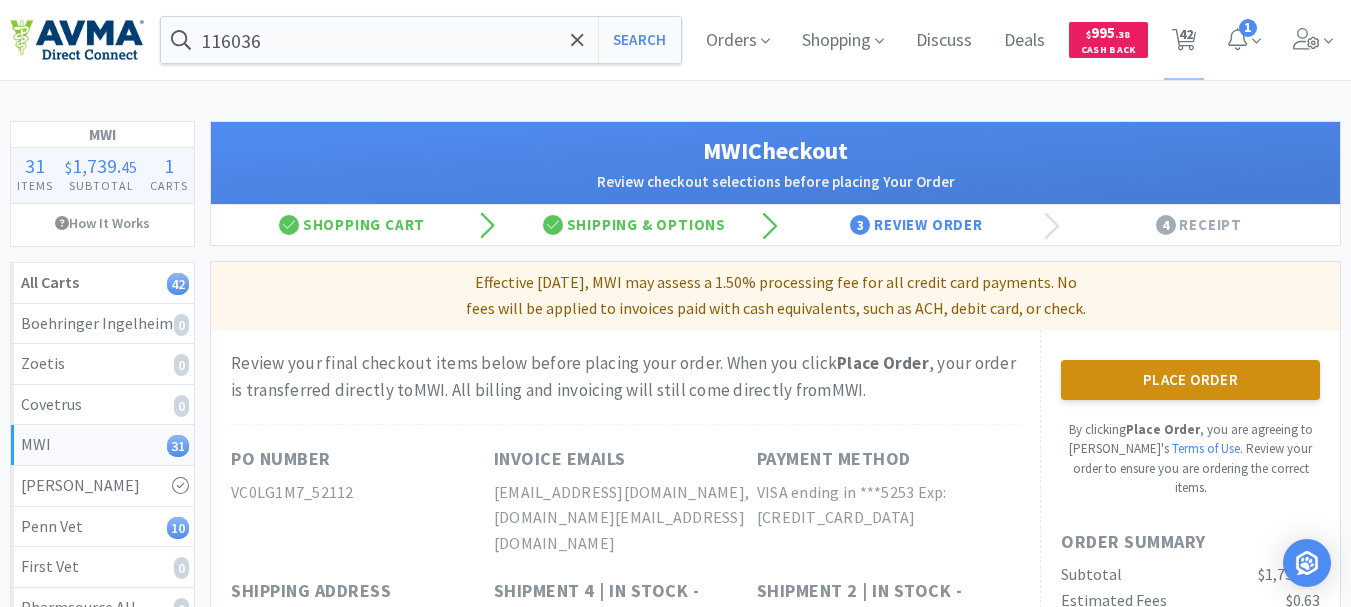 click on "Place Order" at bounding box center [1190, 380] 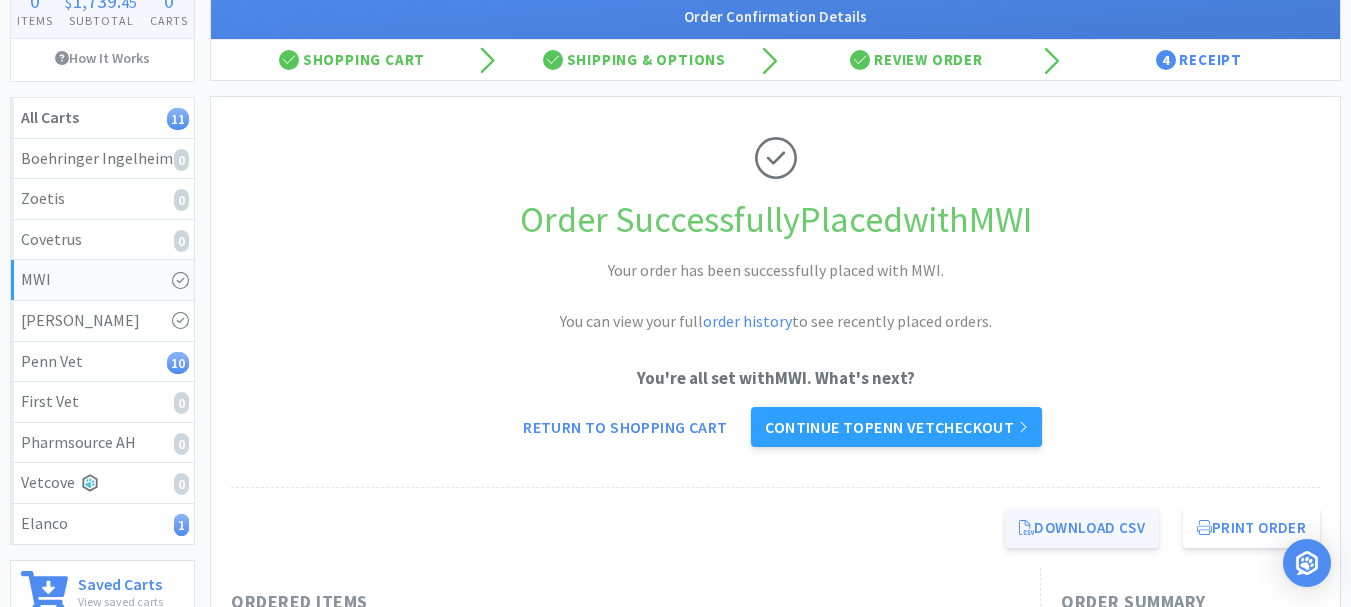 scroll, scrollTop: 200, scrollLeft: 0, axis: vertical 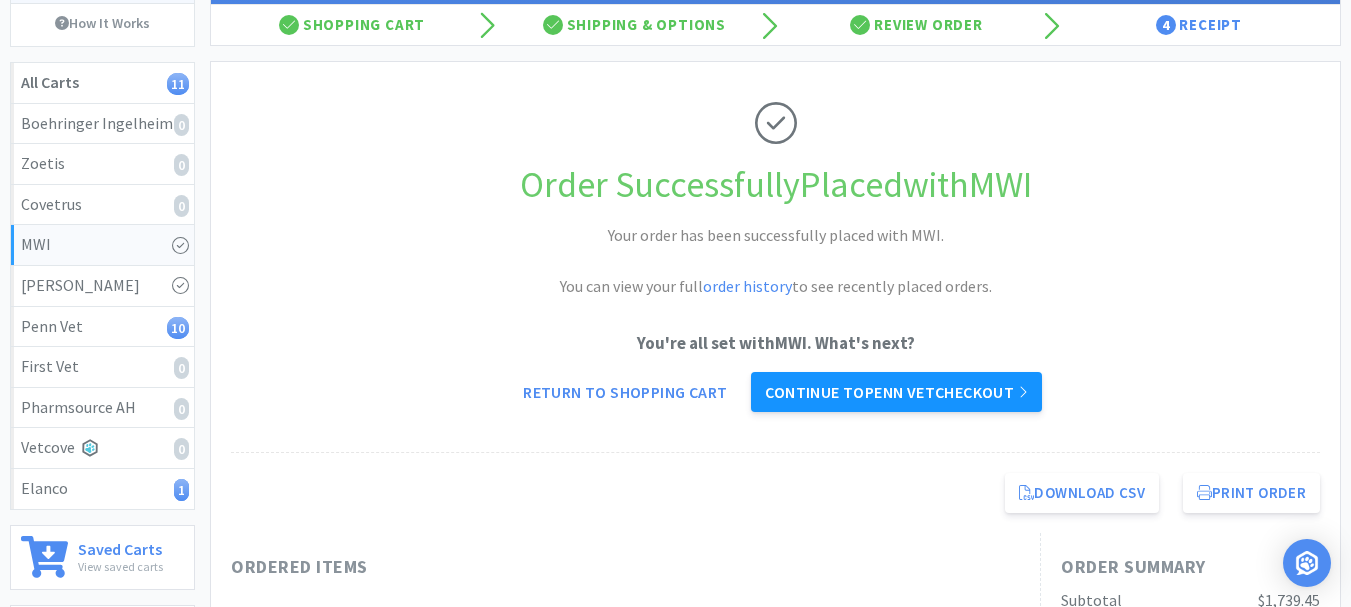 click on "Continue to  Penn Vet  checkout" at bounding box center (896, 392) 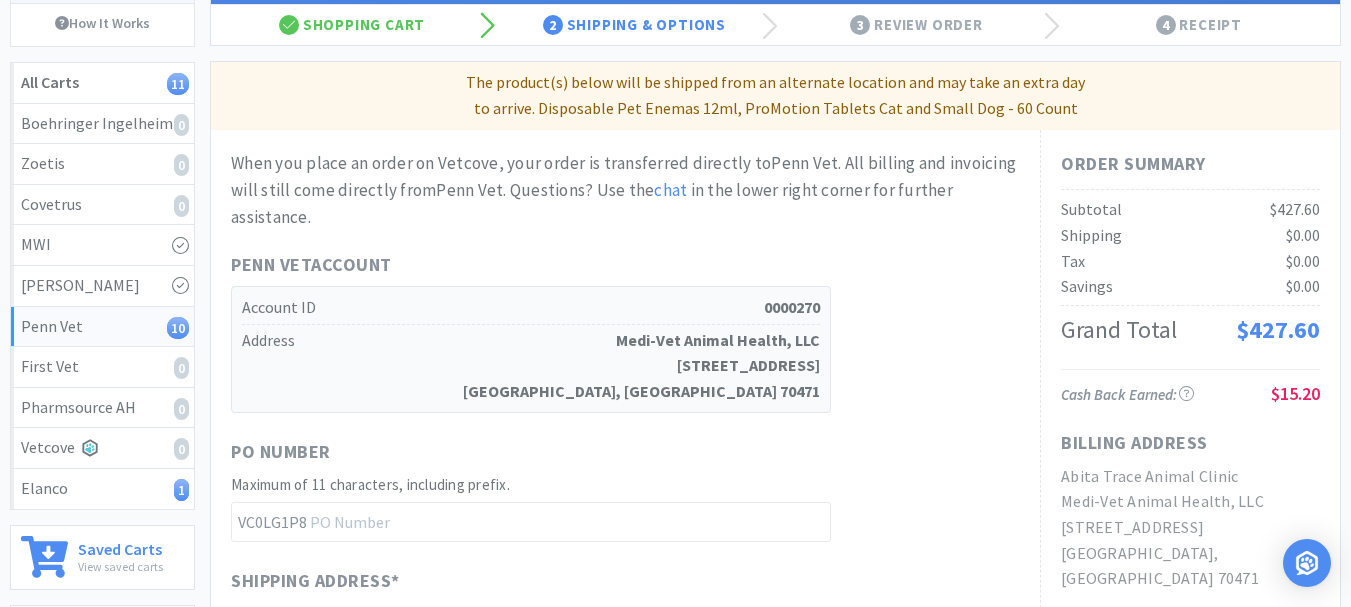 scroll, scrollTop: 0, scrollLeft: 0, axis: both 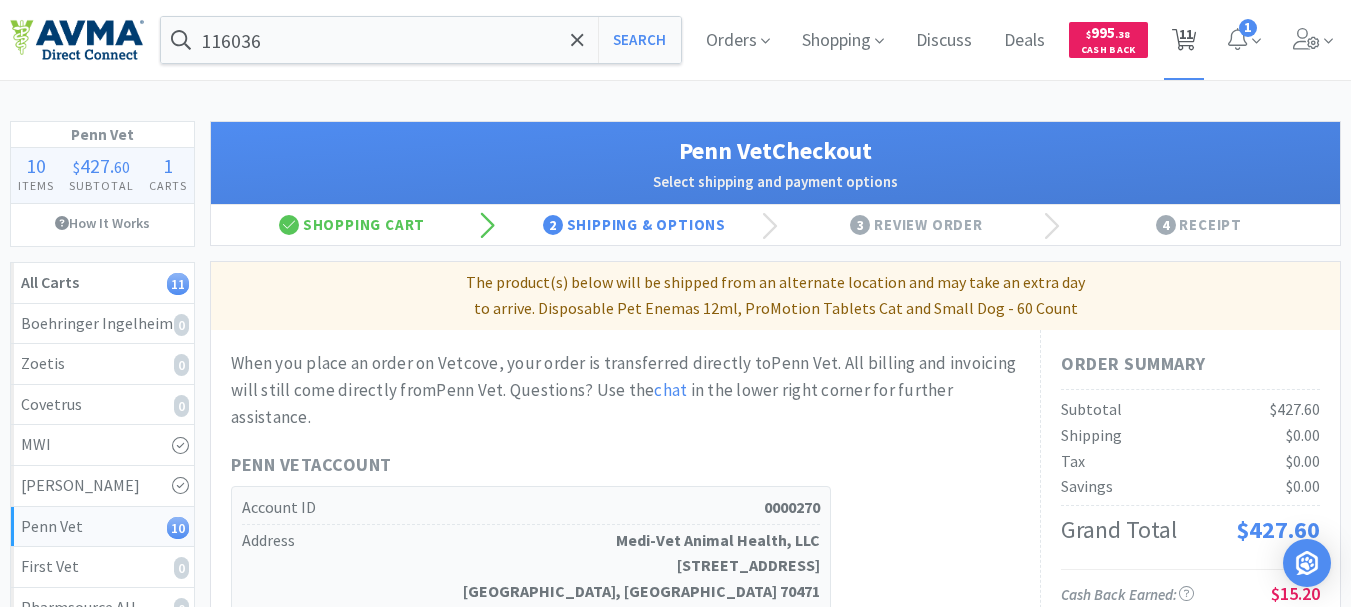 click on "11" at bounding box center [1186, 34] 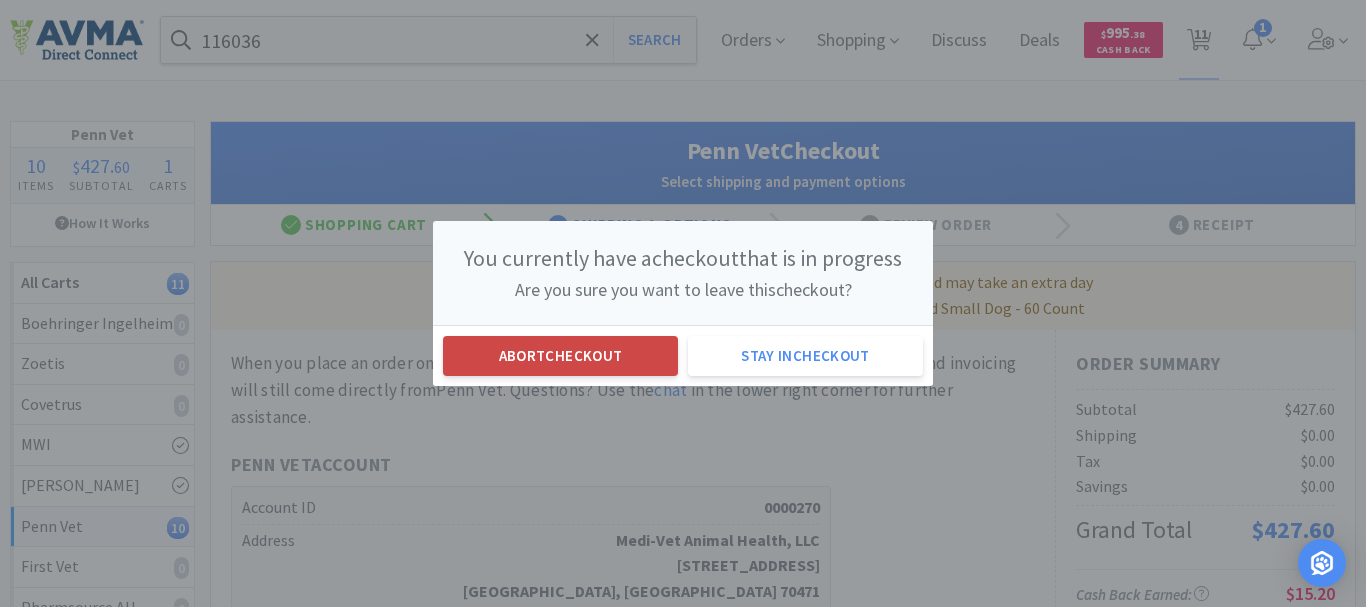 click on "Abort  checkout" at bounding box center (560, 356) 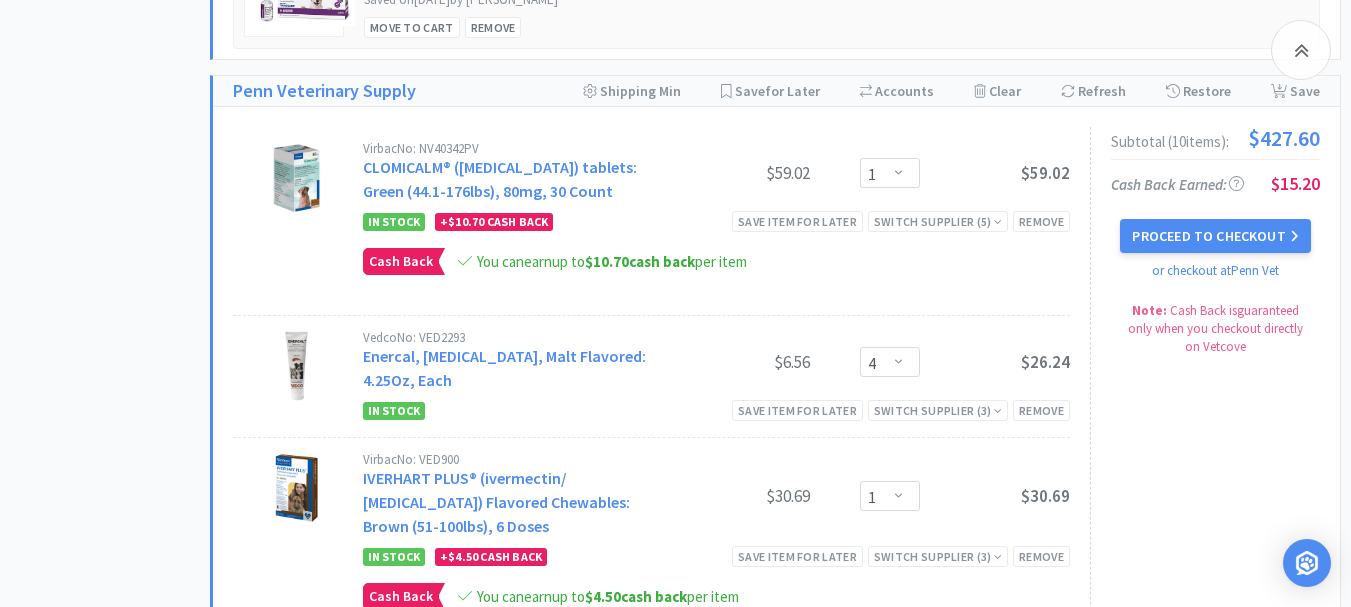 scroll, scrollTop: 1300, scrollLeft: 0, axis: vertical 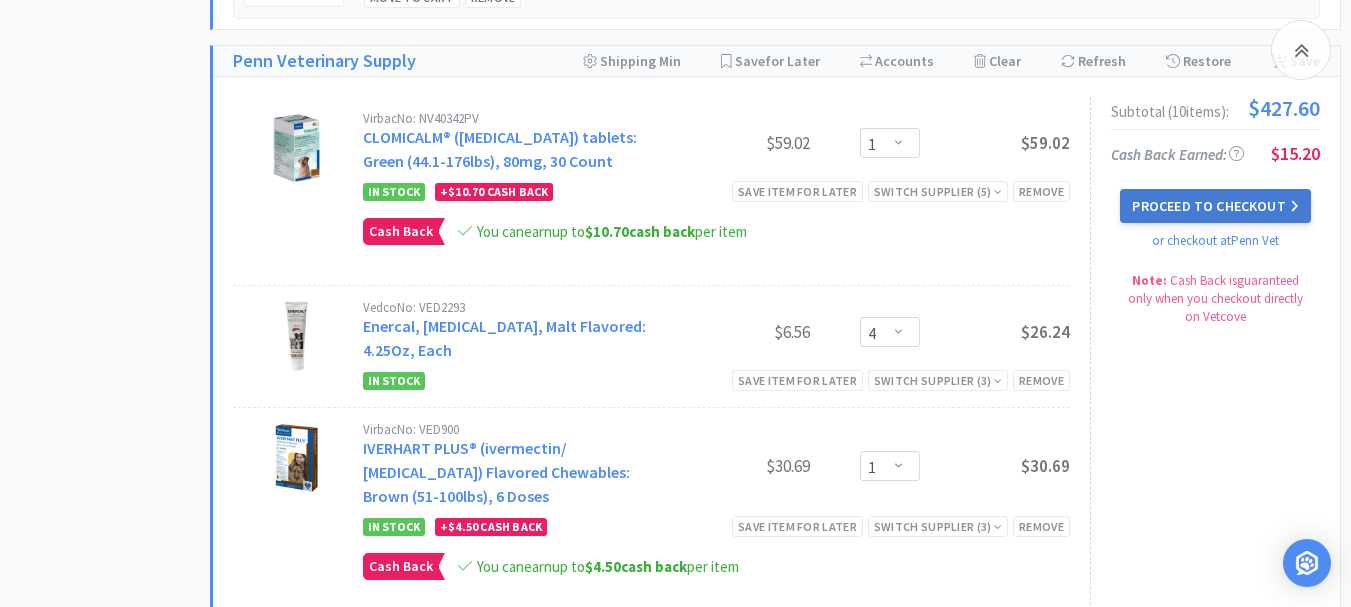 click on "Proceed to Checkout" at bounding box center (1215, 206) 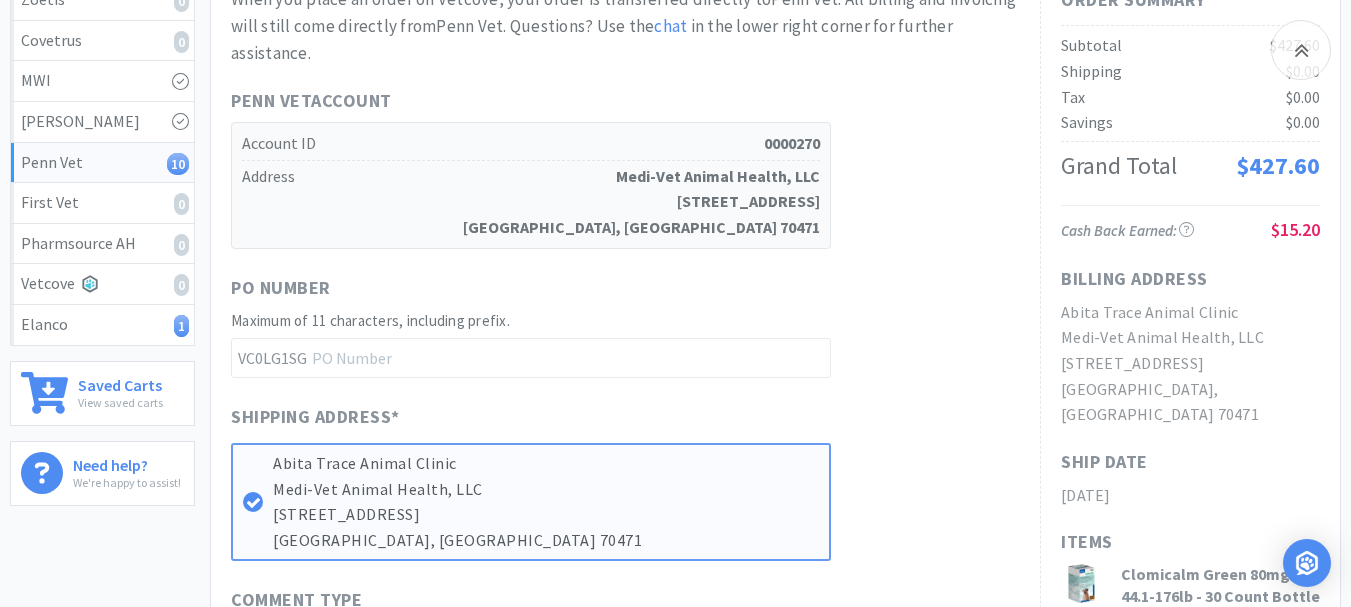 scroll, scrollTop: 400, scrollLeft: 0, axis: vertical 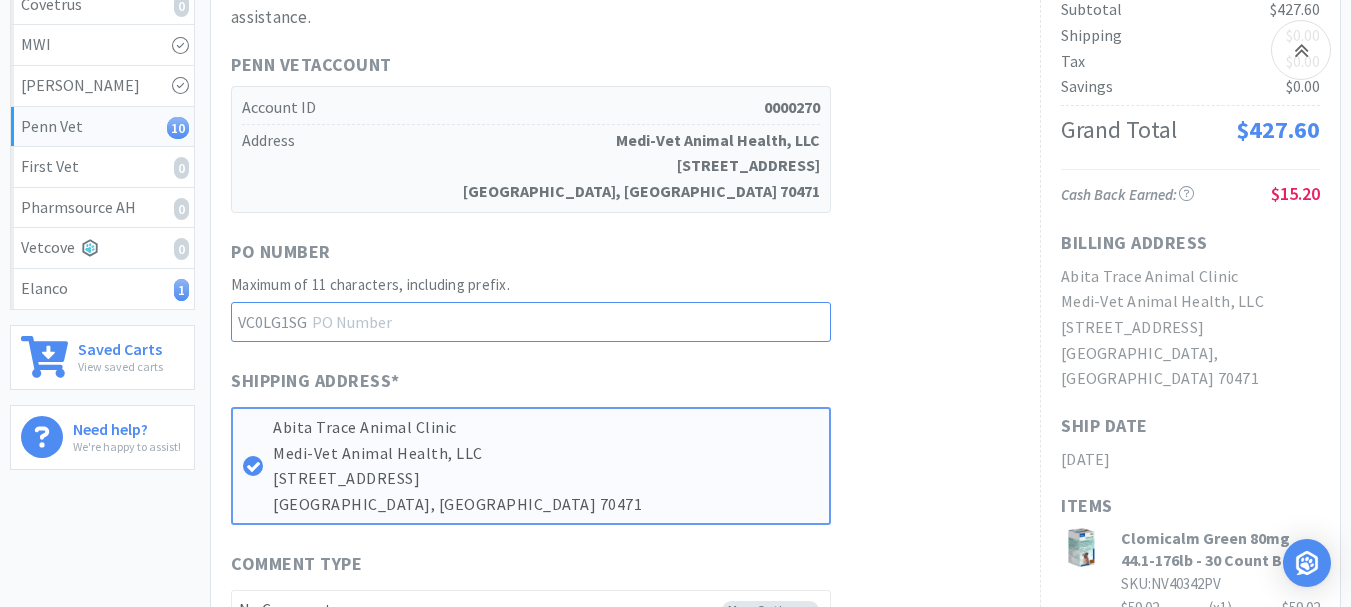 click at bounding box center (531, 322) 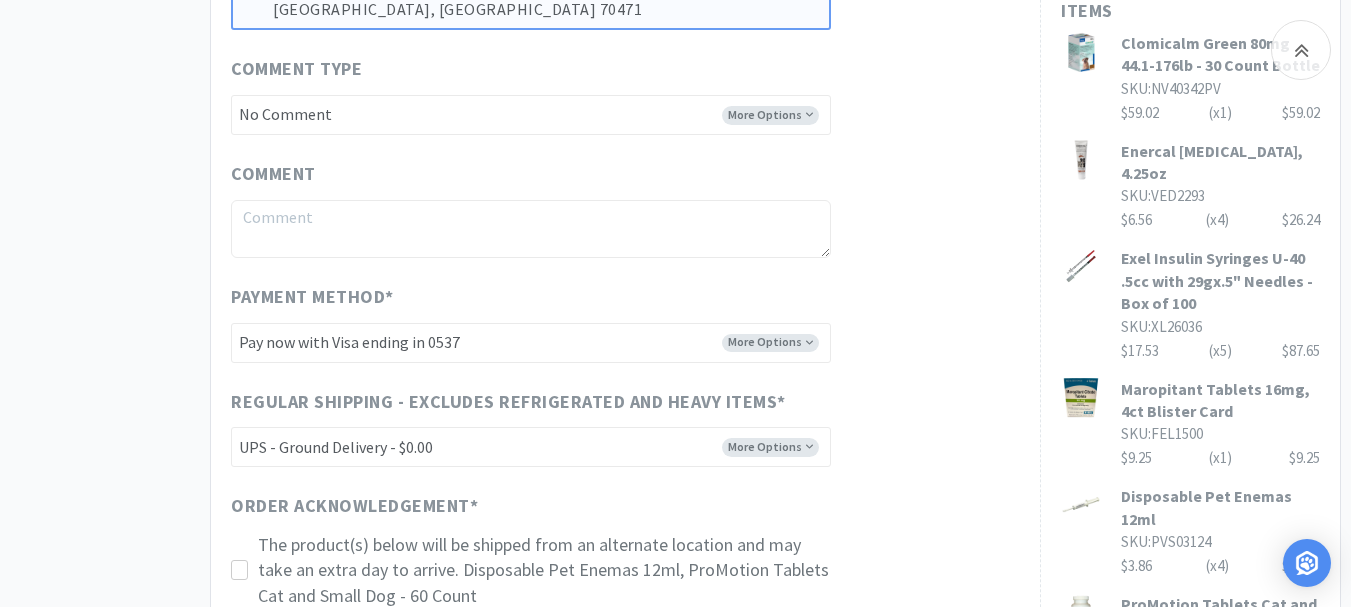 scroll, scrollTop: 900, scrollLeft: 0, axis: vertical 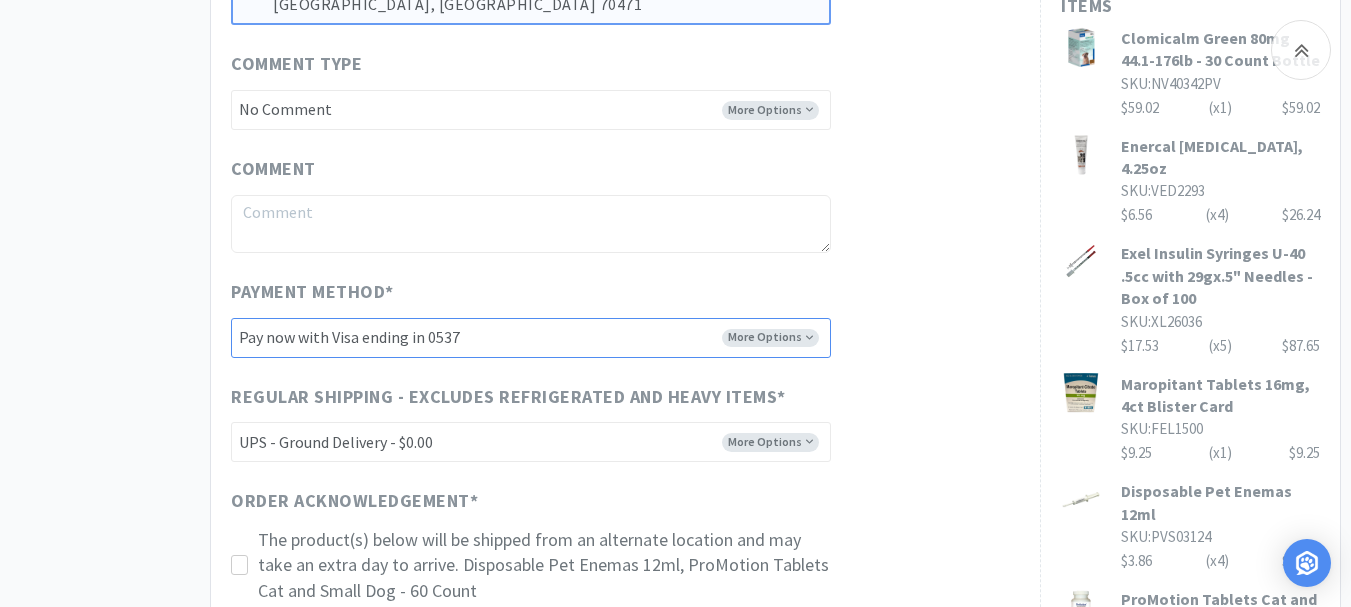 click on "-------- Pay now with Visa ending in 0537 Pay now with Visa ending in 4277 Pay now with Visa ending in 5253 Pay now with a new credit card" at bounding box center (531, 338) 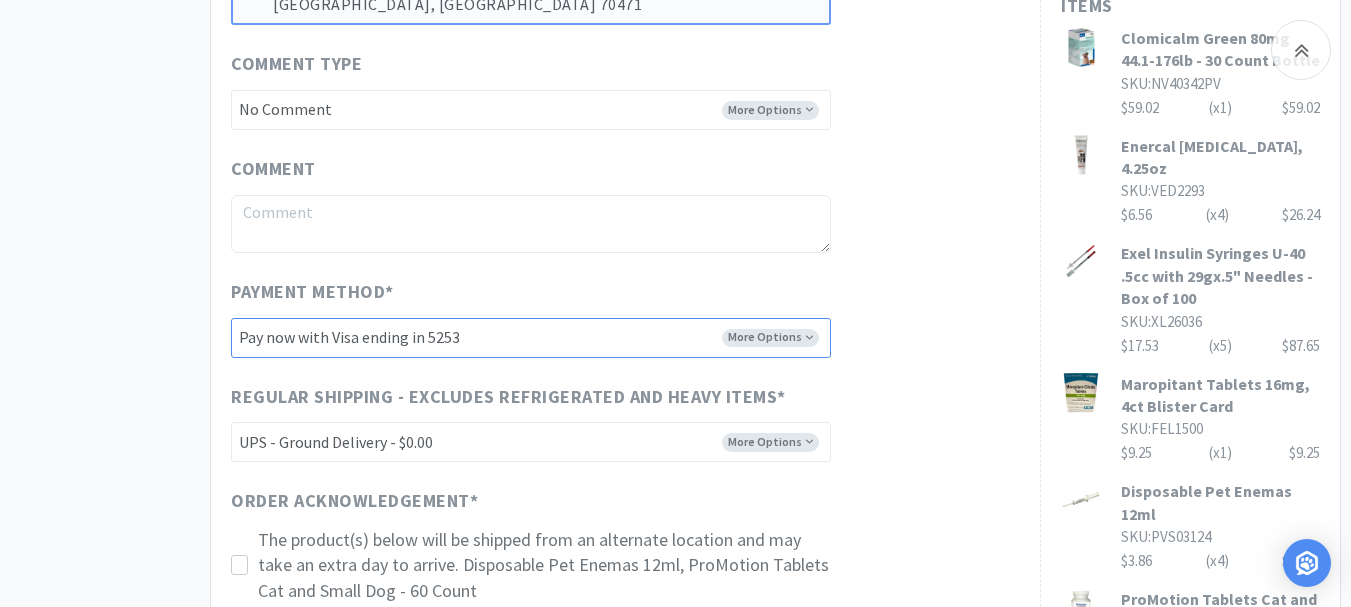 click on "-------- Pay now with Visa ending in 0537 Pay now with Visa ending in 4277 Pay now with Visa ending in 5253 Pay now with a new credit card" at bounding box center (531, 338) 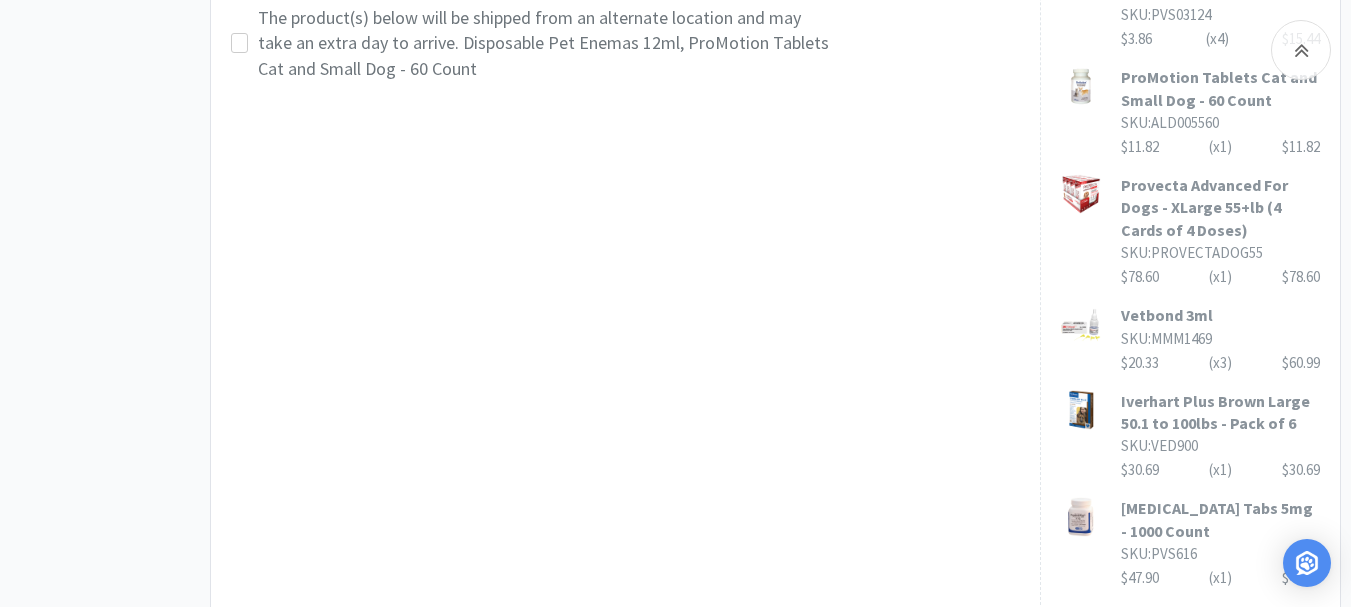 scroll, scrollTop: 1500, scrollLeft: 0, axis: vertical 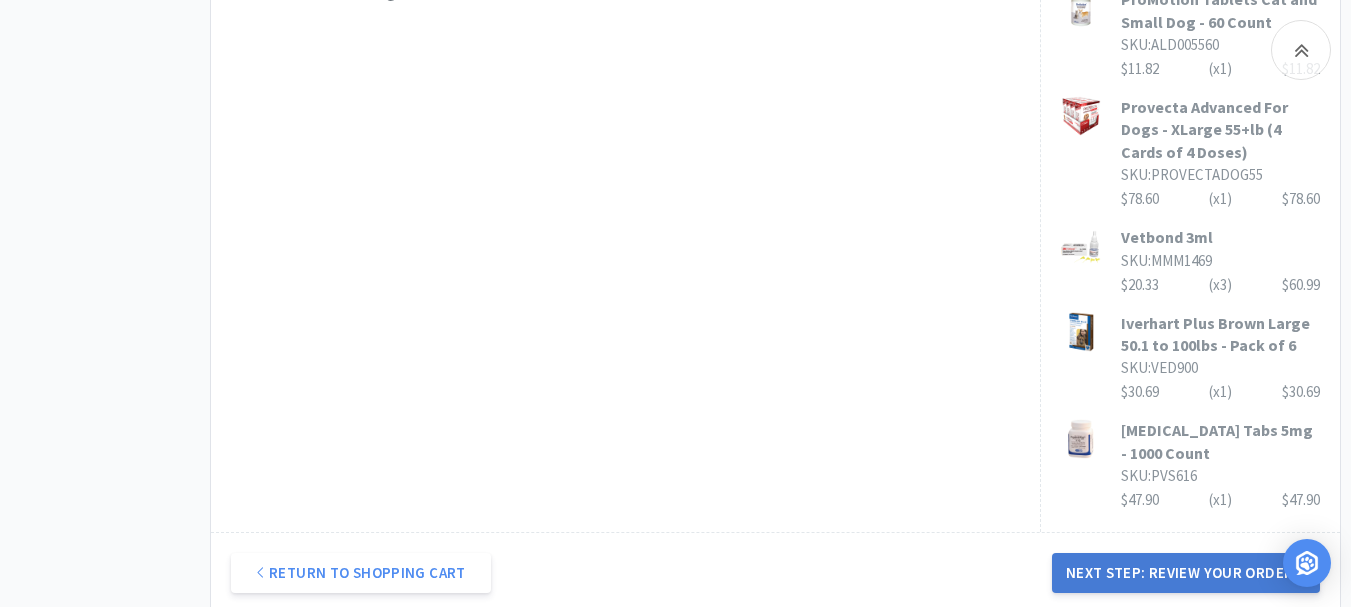 click on "Next Step: Review Your Order" at bounding box center [1186, 573] 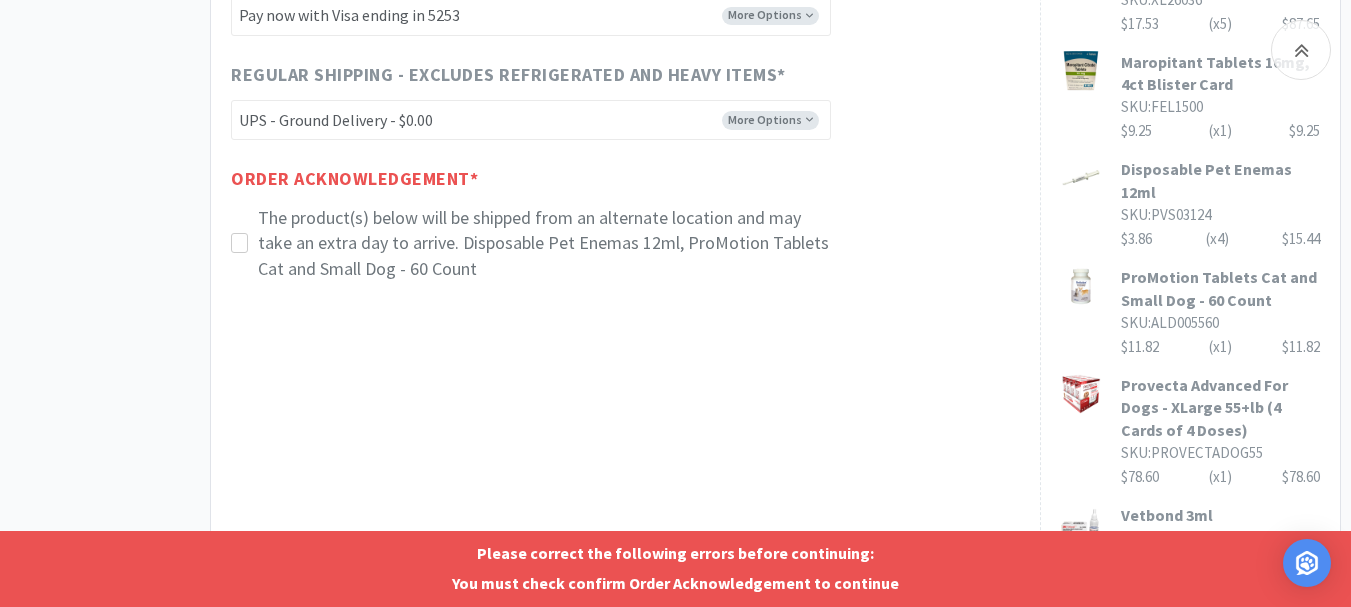 scroll, scrollTop: 1164, scrollLeft: 0, axis: vertical 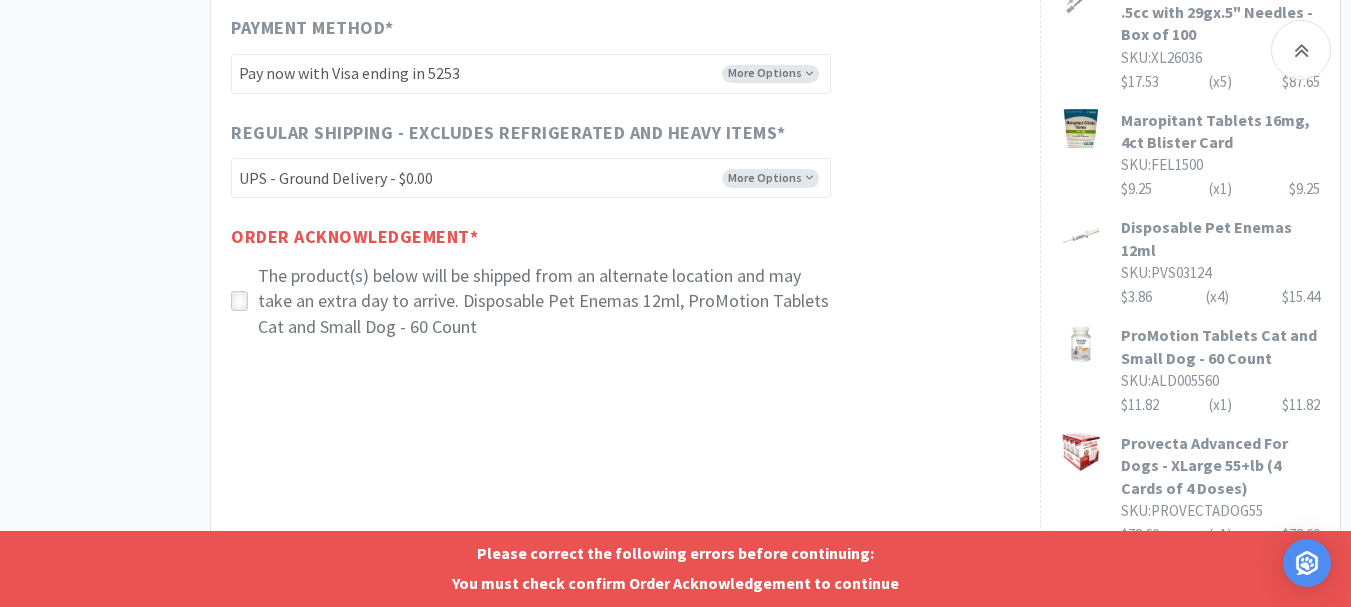 click at bounding box center (239, 301) 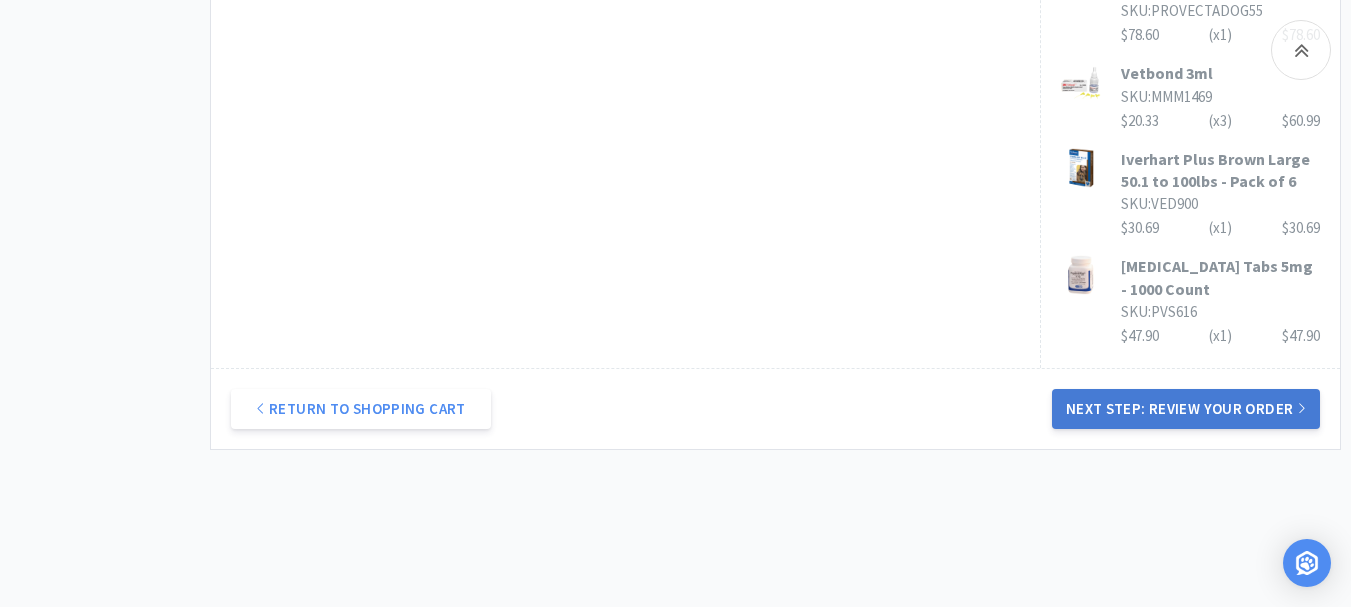click on "Next Step: Review Your Order" at bounding box center (1186, 409) 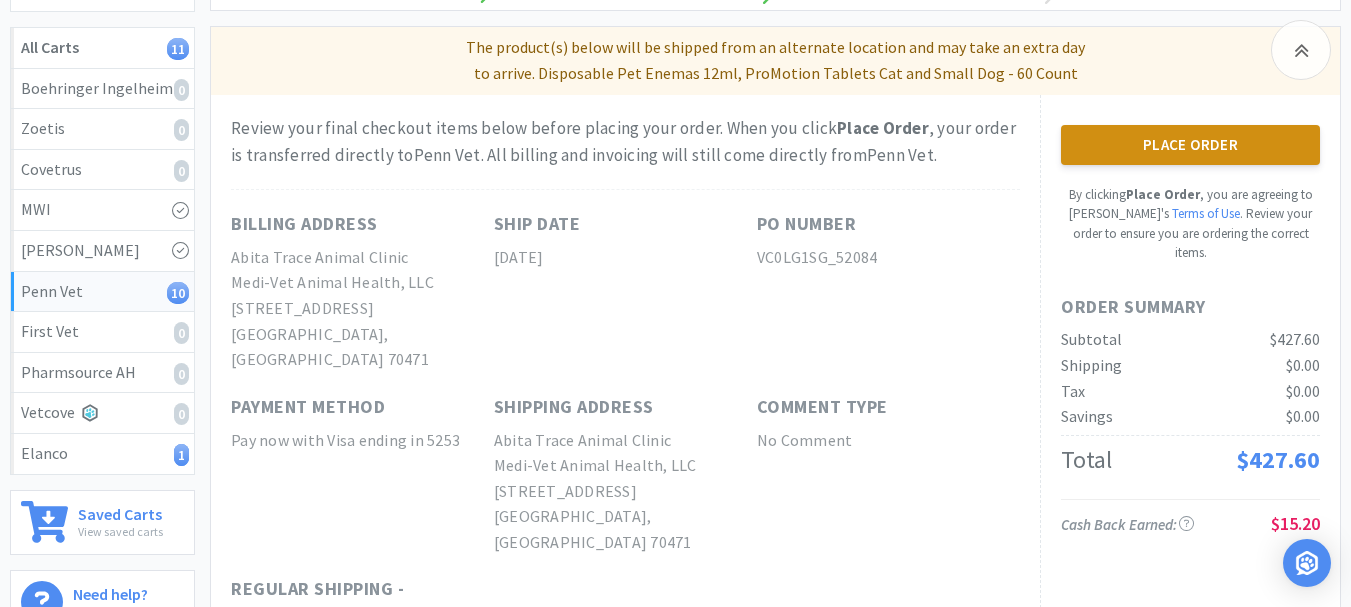 scroll, scrollTop: 200, scrollLeft: 0, axis: vertical 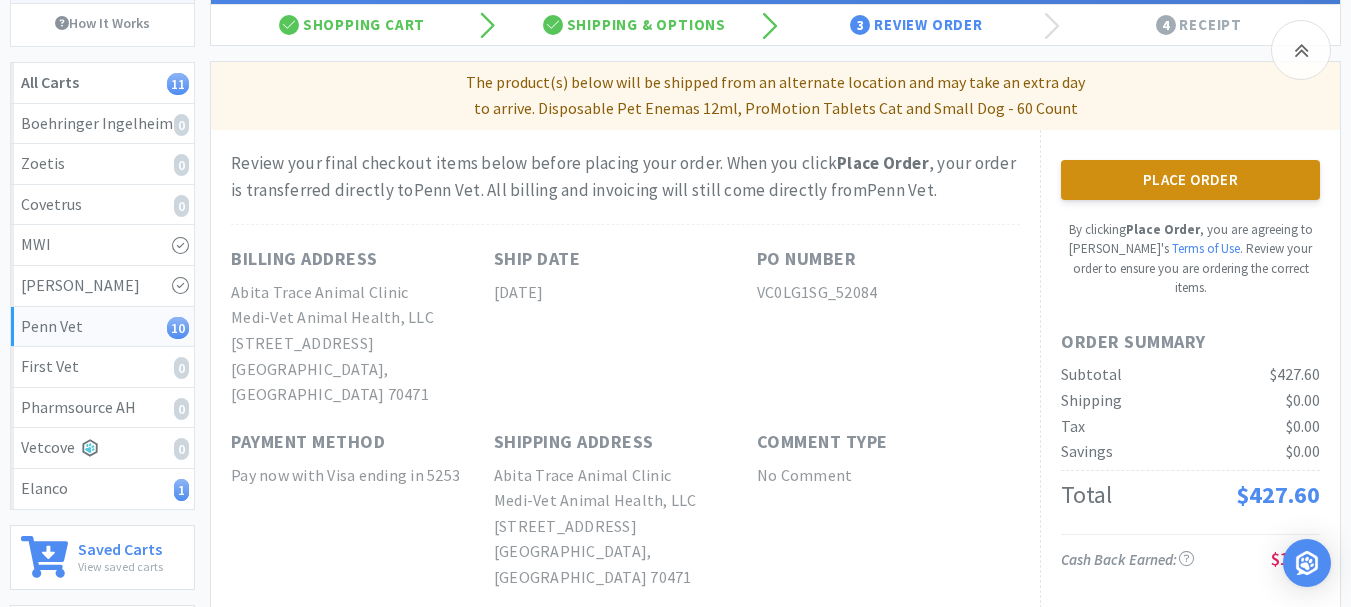 click on "Place Order" at bounding box center [1190, 180] 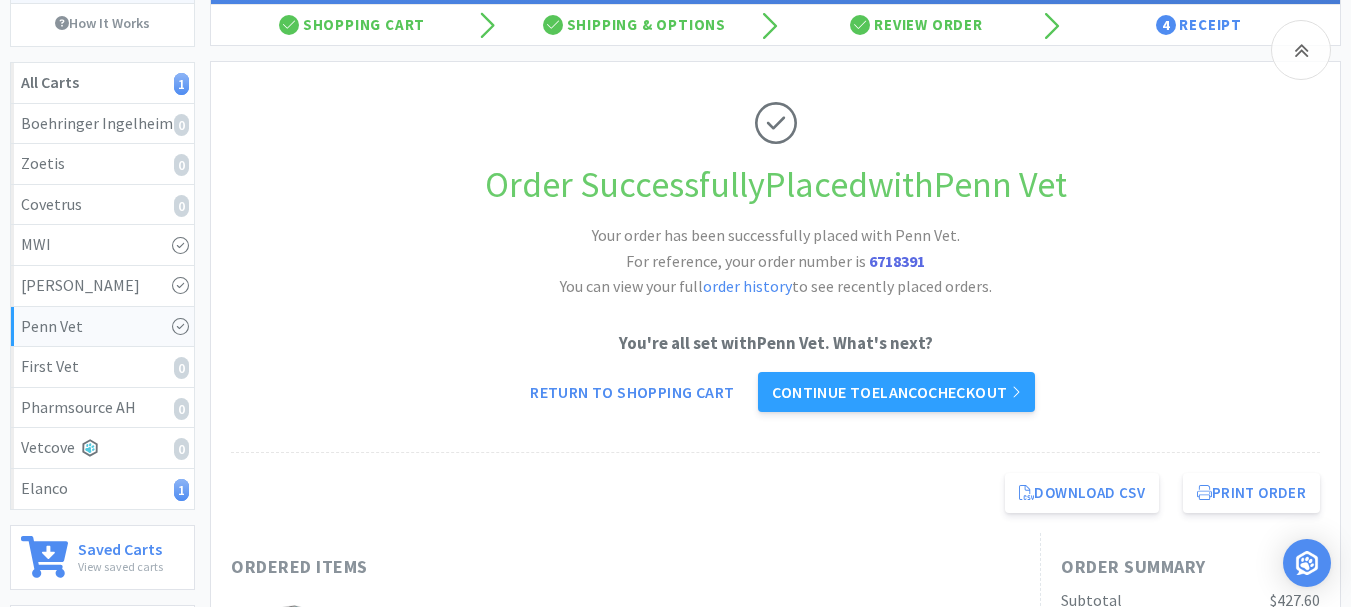click on "6718391" at bounding box center (897, 261) 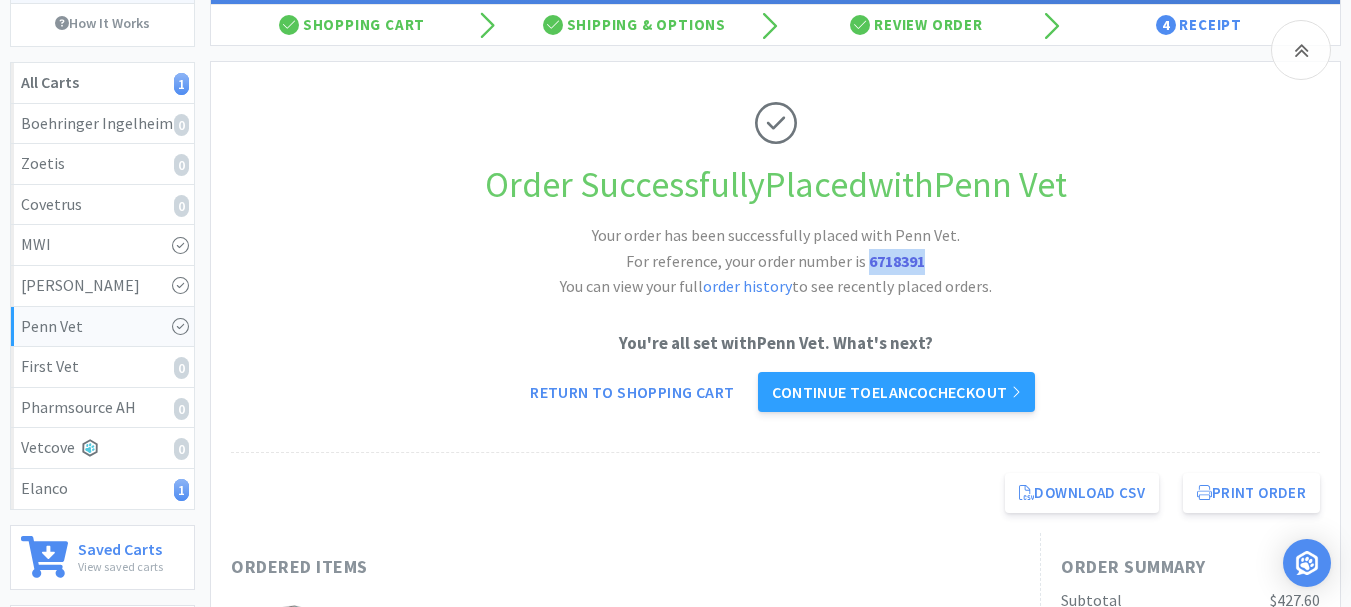 click on "6718391" at bounding box center [897, 261] 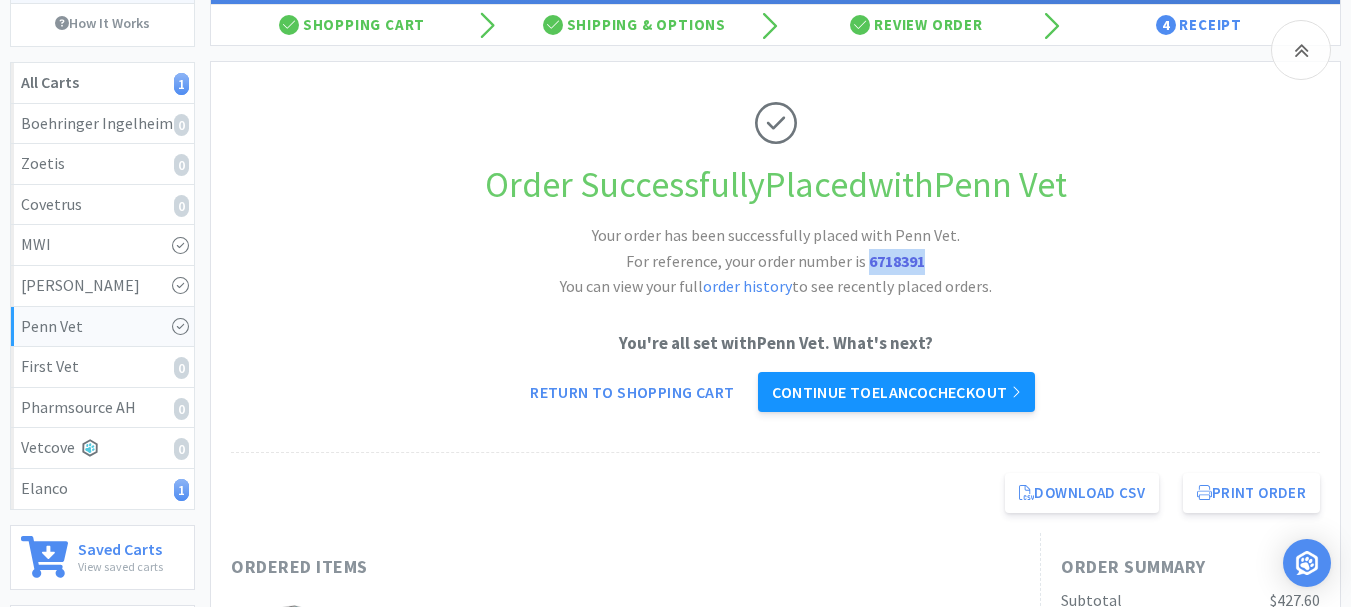 click on "Continue to  Elanco  checkout" at bounding box center (896, 392) 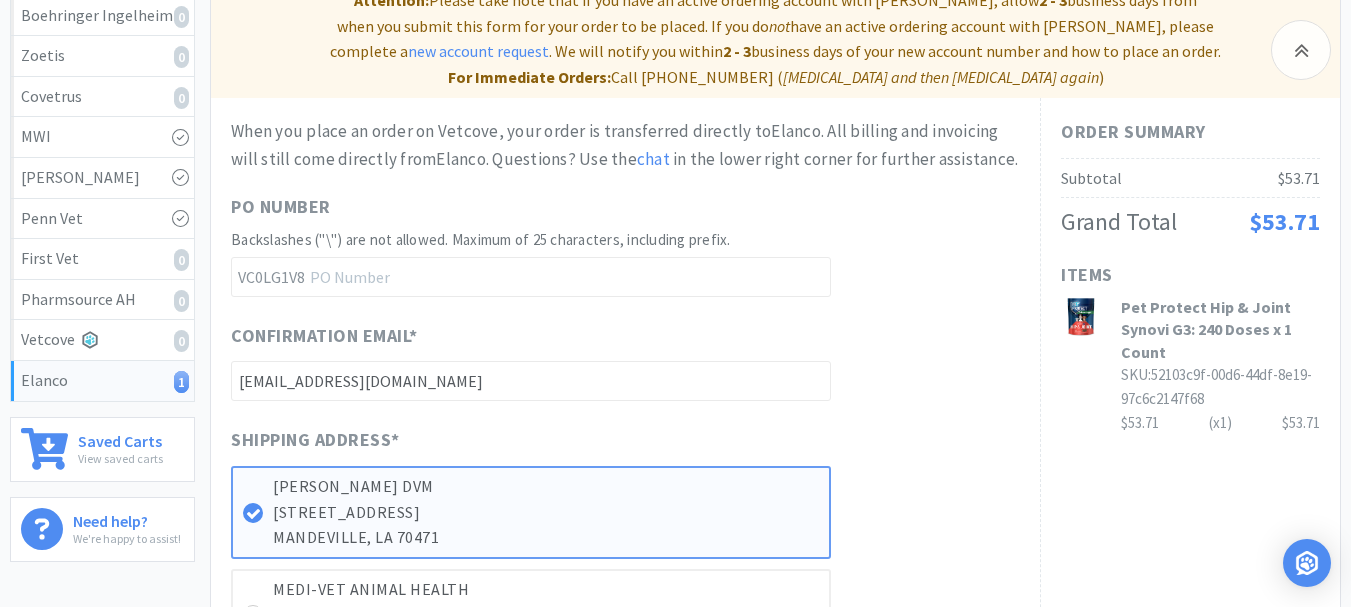 scroll, scrollTop: 300, scrollLeft: 0, axis: vertical 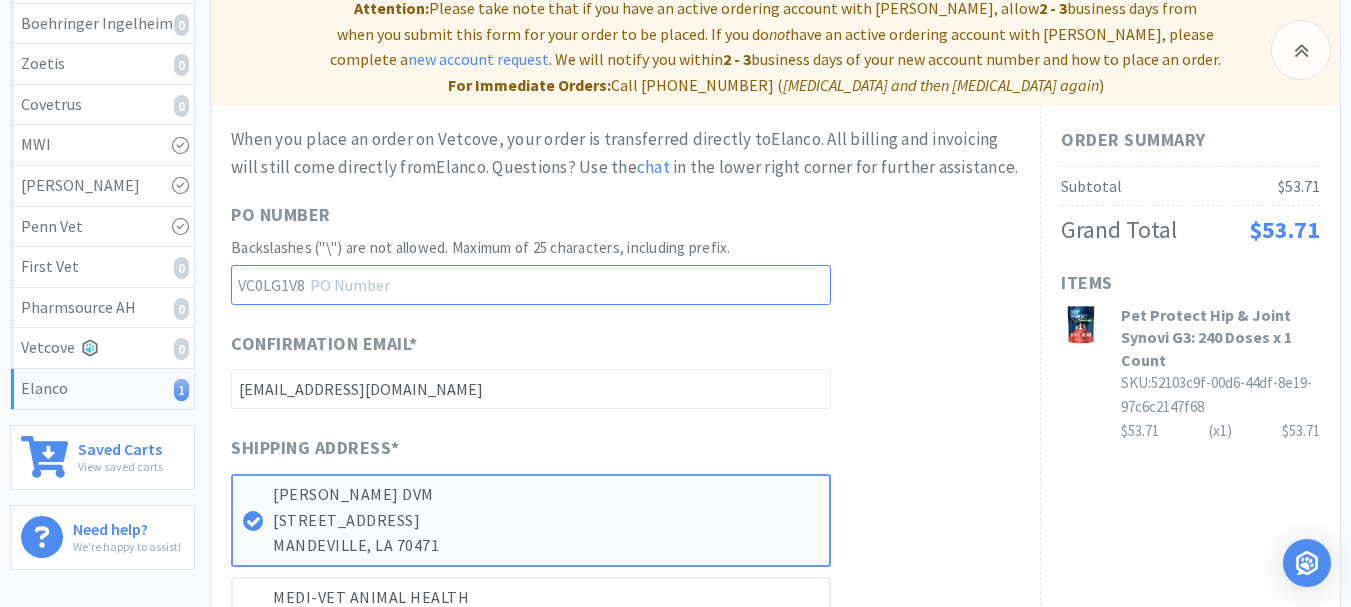 click at bounding box center [531, 285] 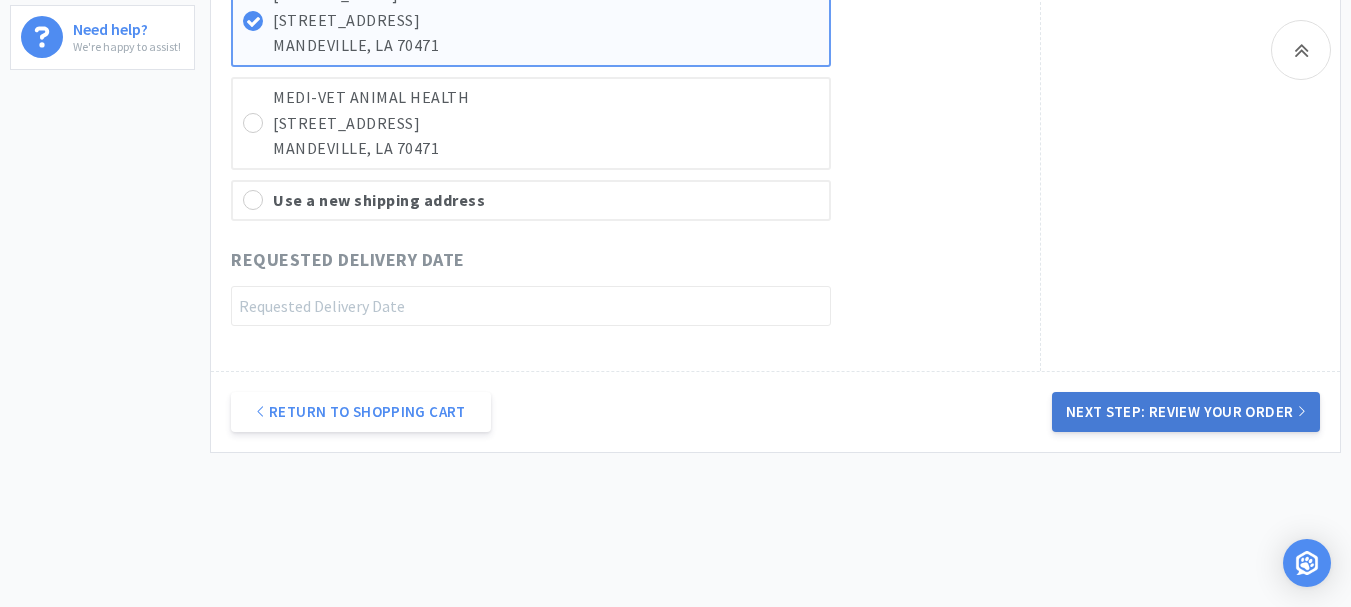 click on "Next Step: Review Your Order" at bounding box center (1186, 412) 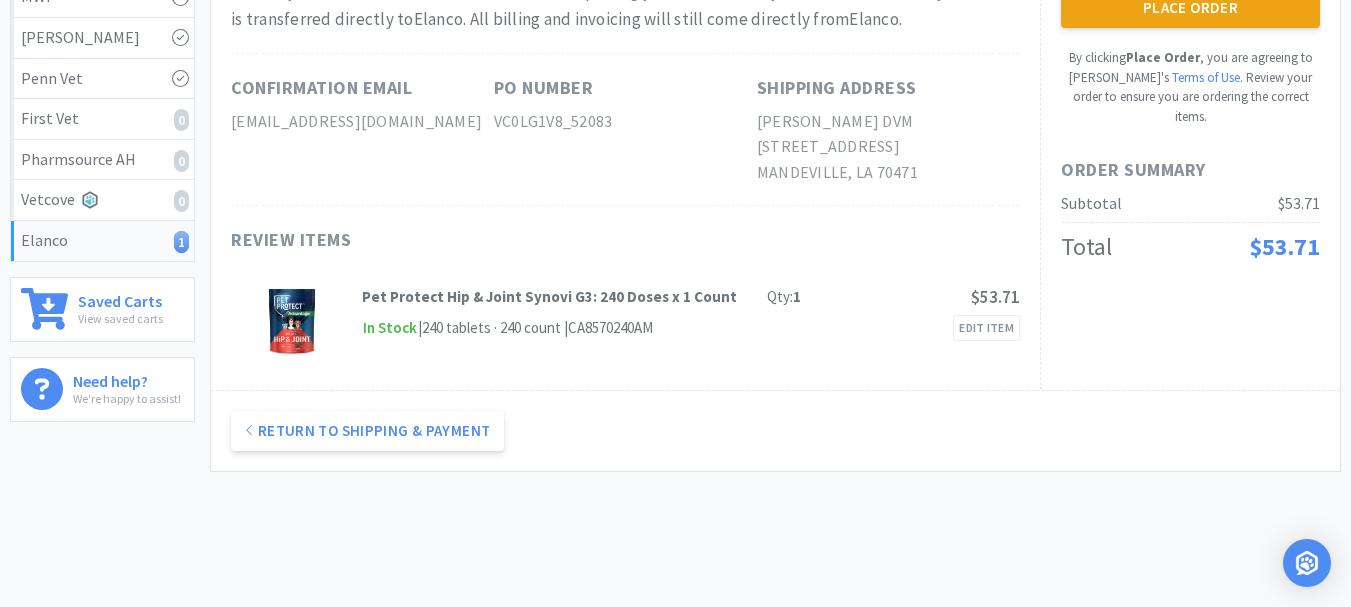 scroll, scrollTop: 0, scrollLeft: 0, axis: both 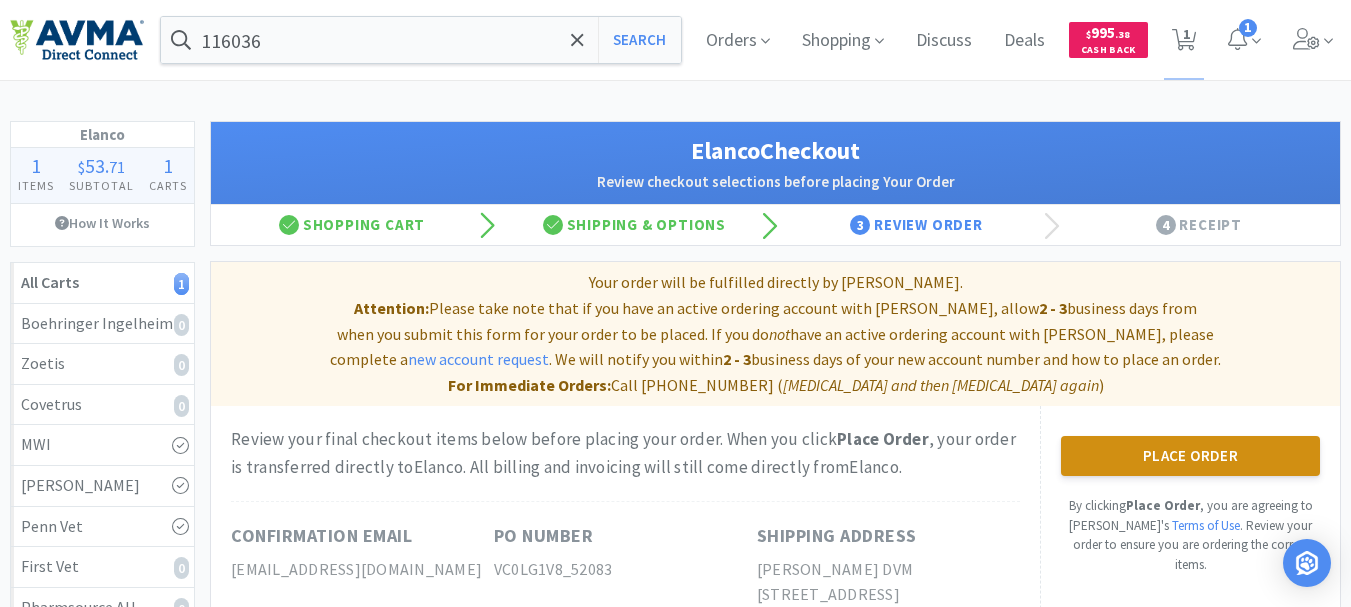 click on "Place Order" at bounding box center (1190, 456) 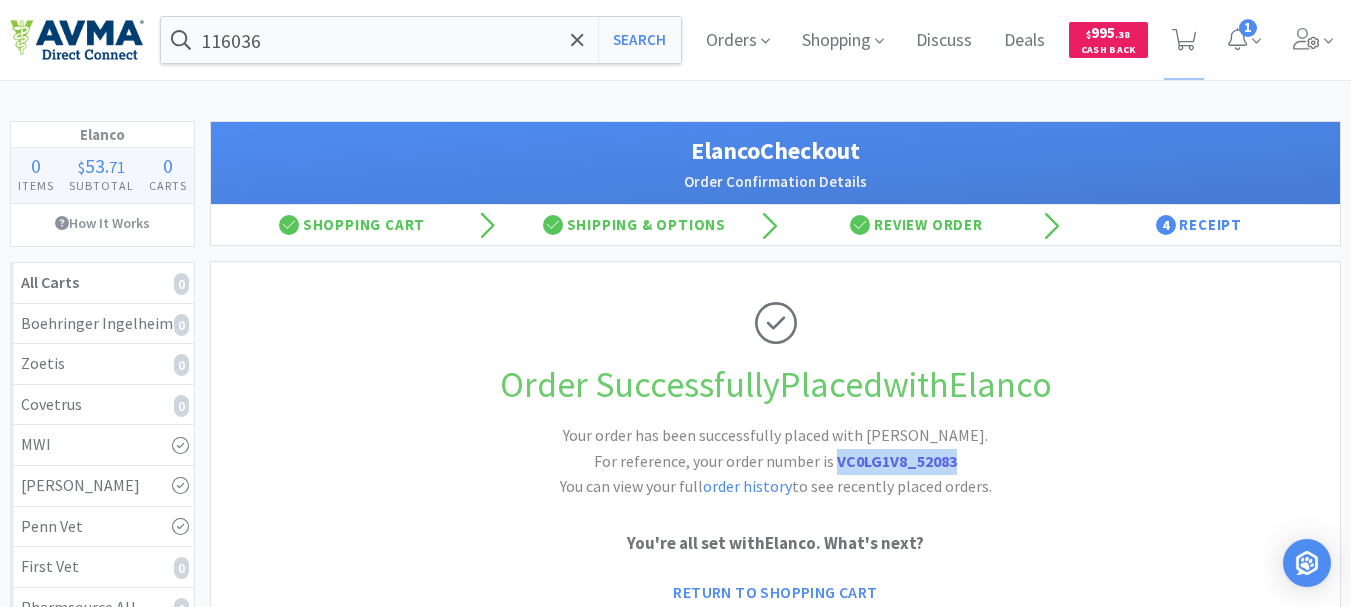drag, startPoint x: 957, startPoint y: 460, endPoint x: 836, endPoint y: 464, distance: 121.0661 